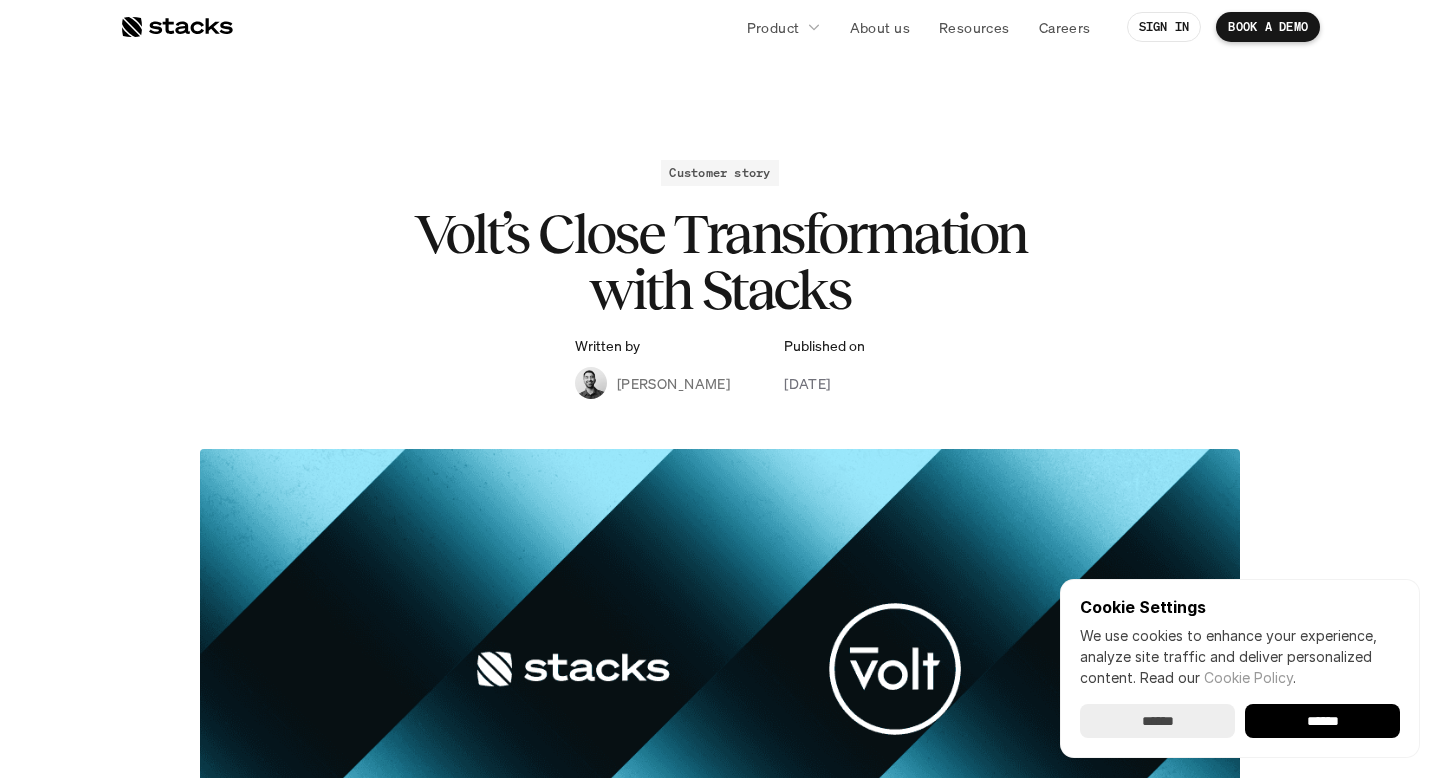 scroll, scrollTop: 1209, scrollLeft: 0, axis: vertical 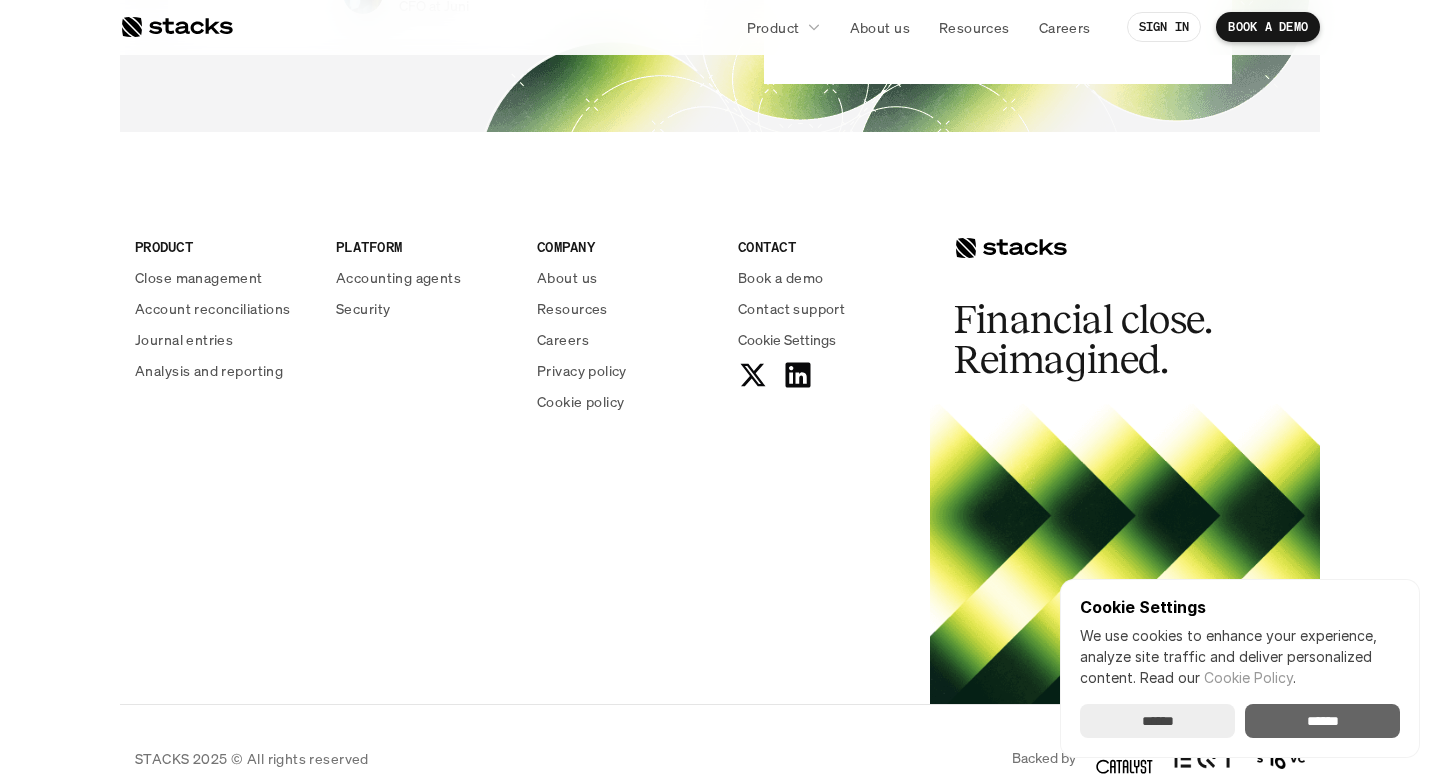 click on "******" at bounding box center (1322, 721) 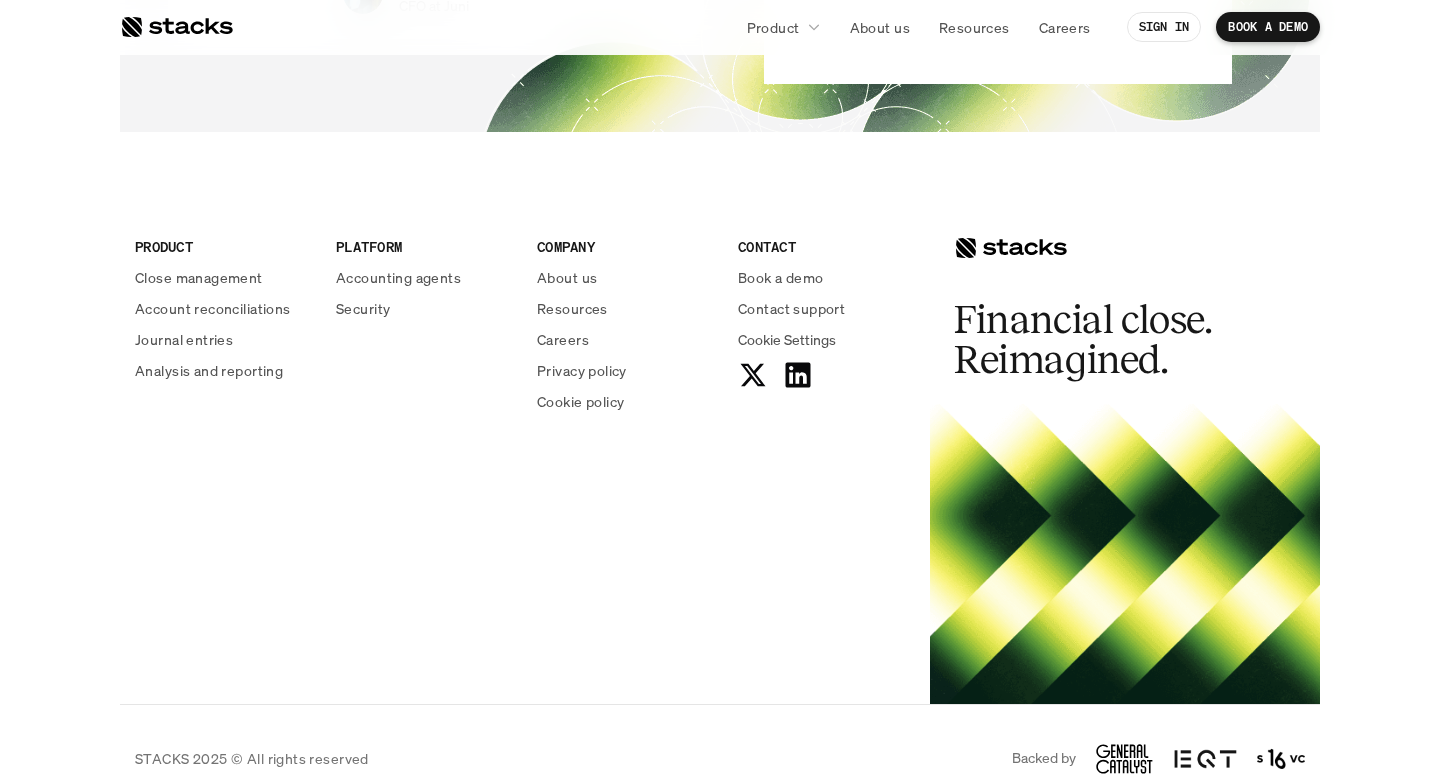 scroll, scrollTop: 0, scrollLeft: 0, axis: both 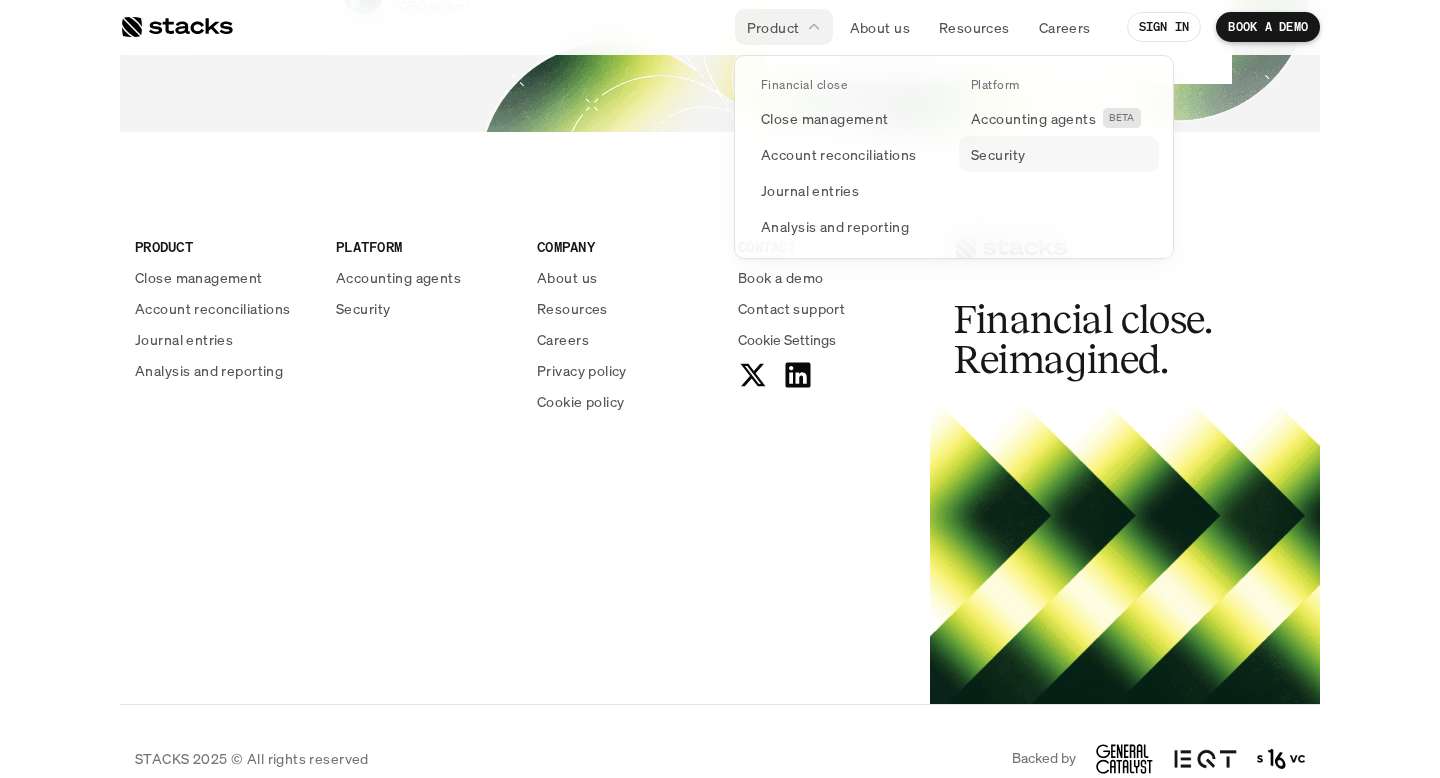 click on "Security" at bounding box center (998, 154) 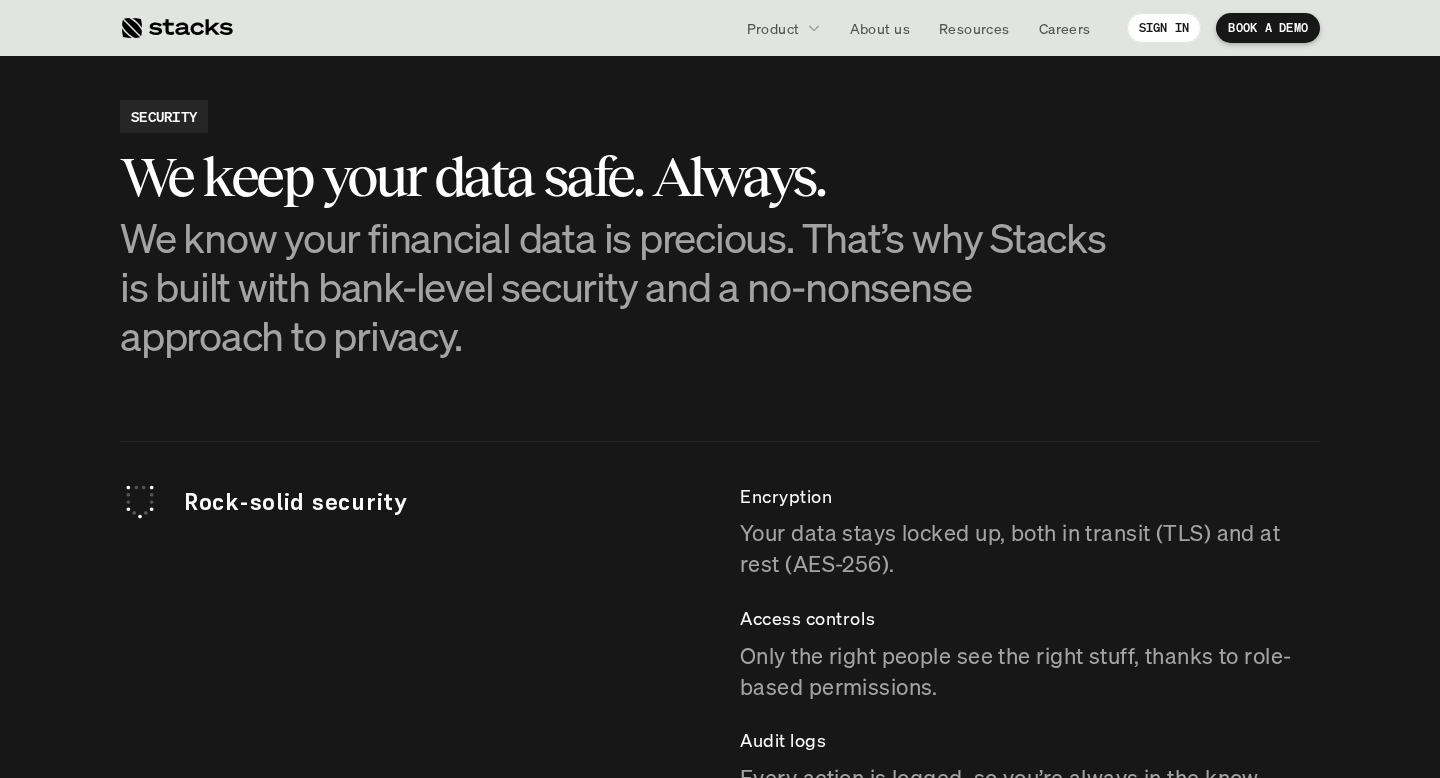 scroll, scrollTop: 5199, scrollLeft: 0, axis: vertical 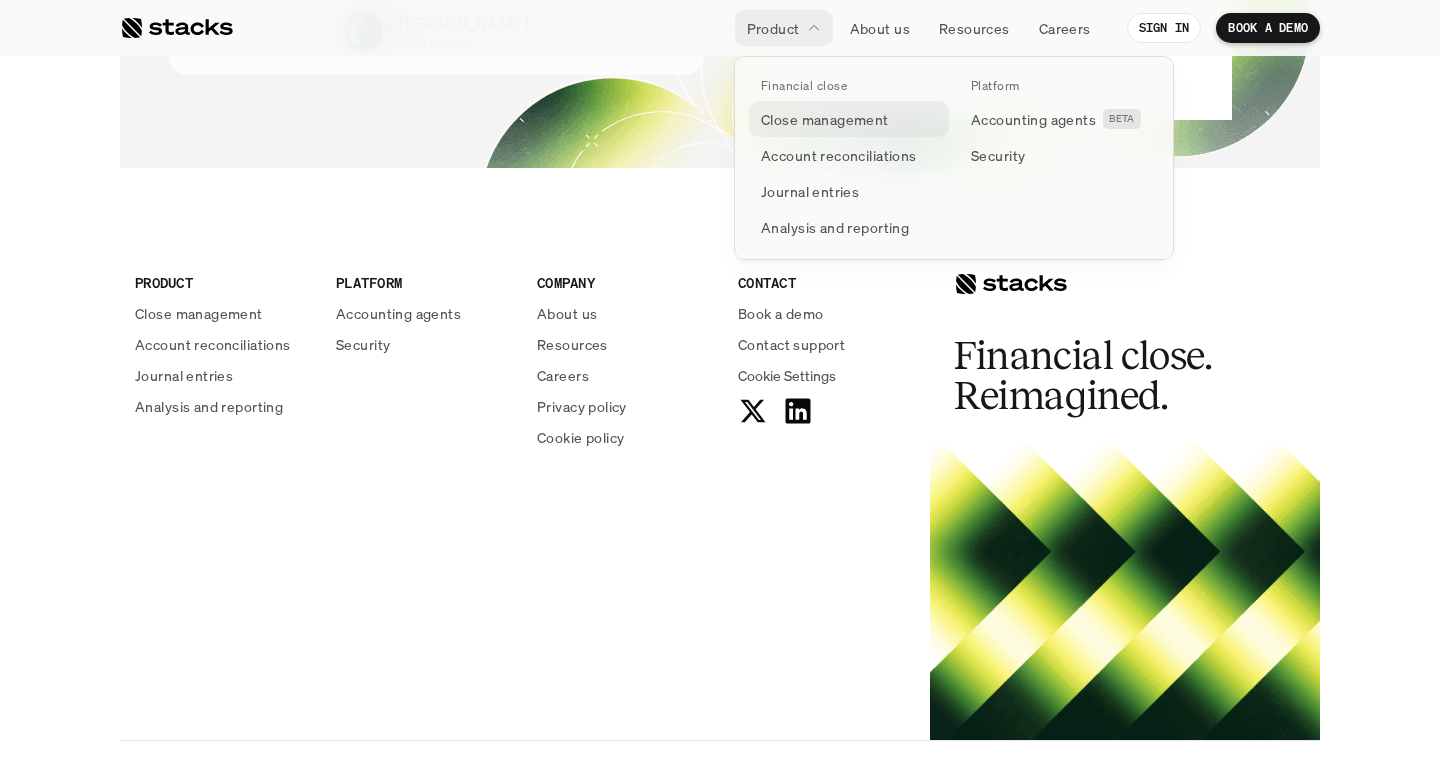 click on "Close management" at bounding box center (825, 119) 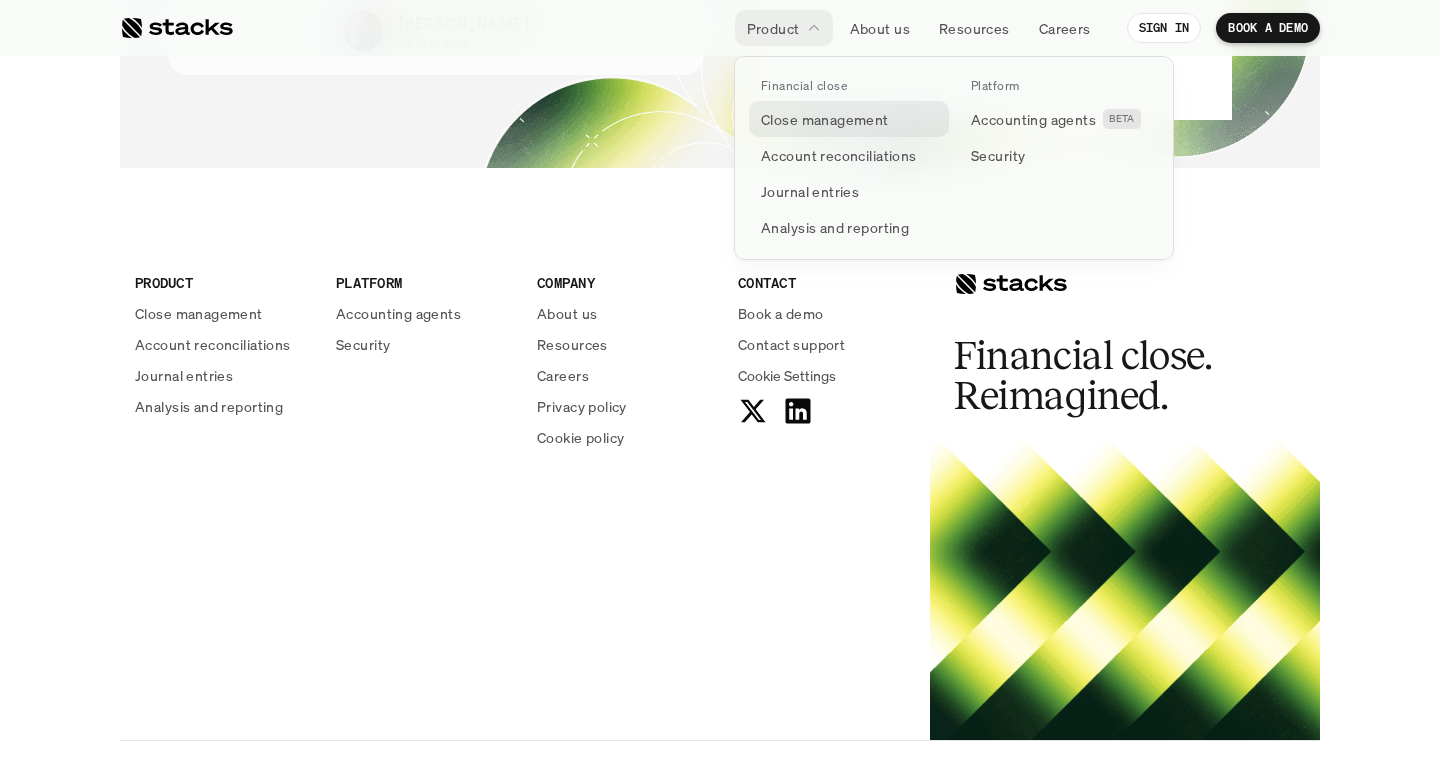 scroll, scrollTop: 0, scrollLeft: 0, axis: both 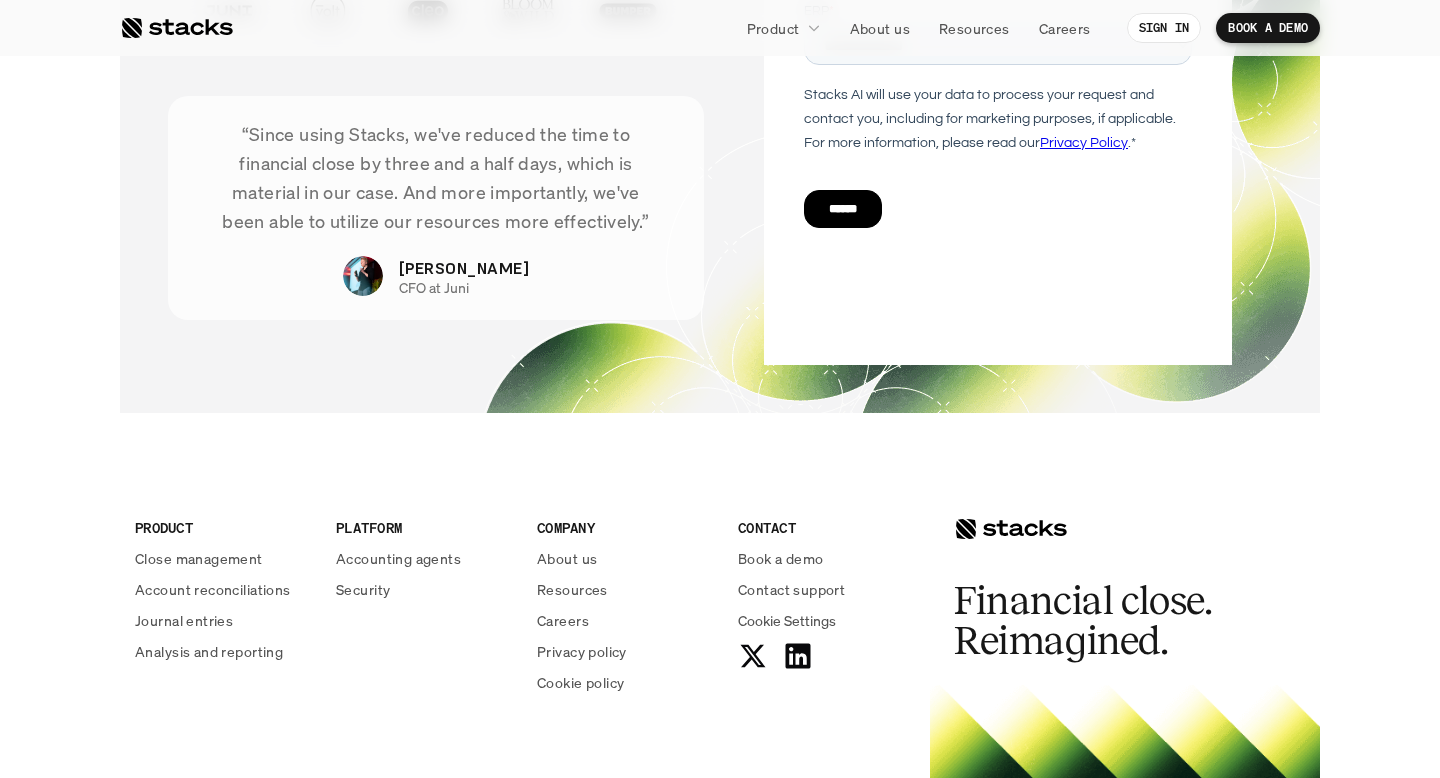 click on "CFO at Juni" at bounding box center (434, 288) 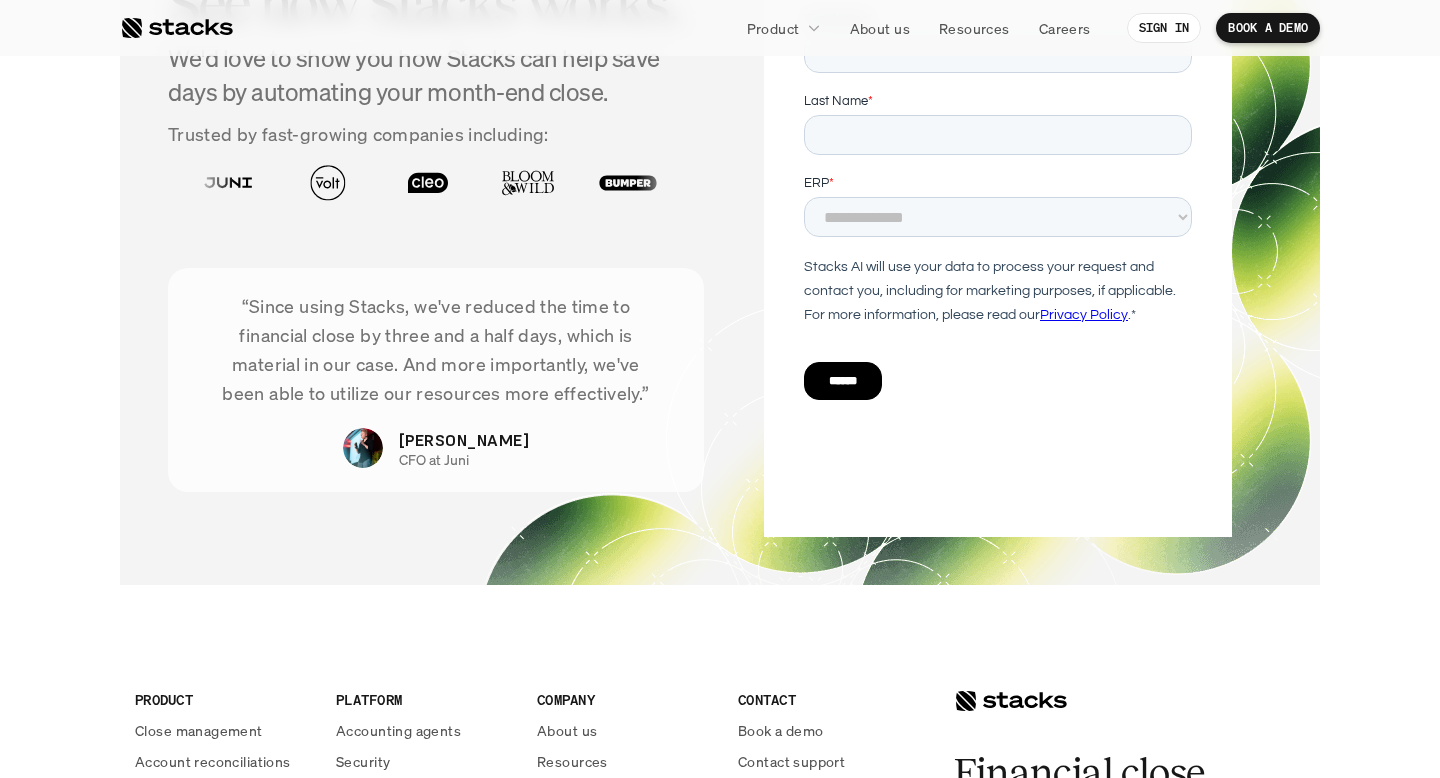 scroll, scrollTop: 3931, scrollLeft: 0, axis: vertical 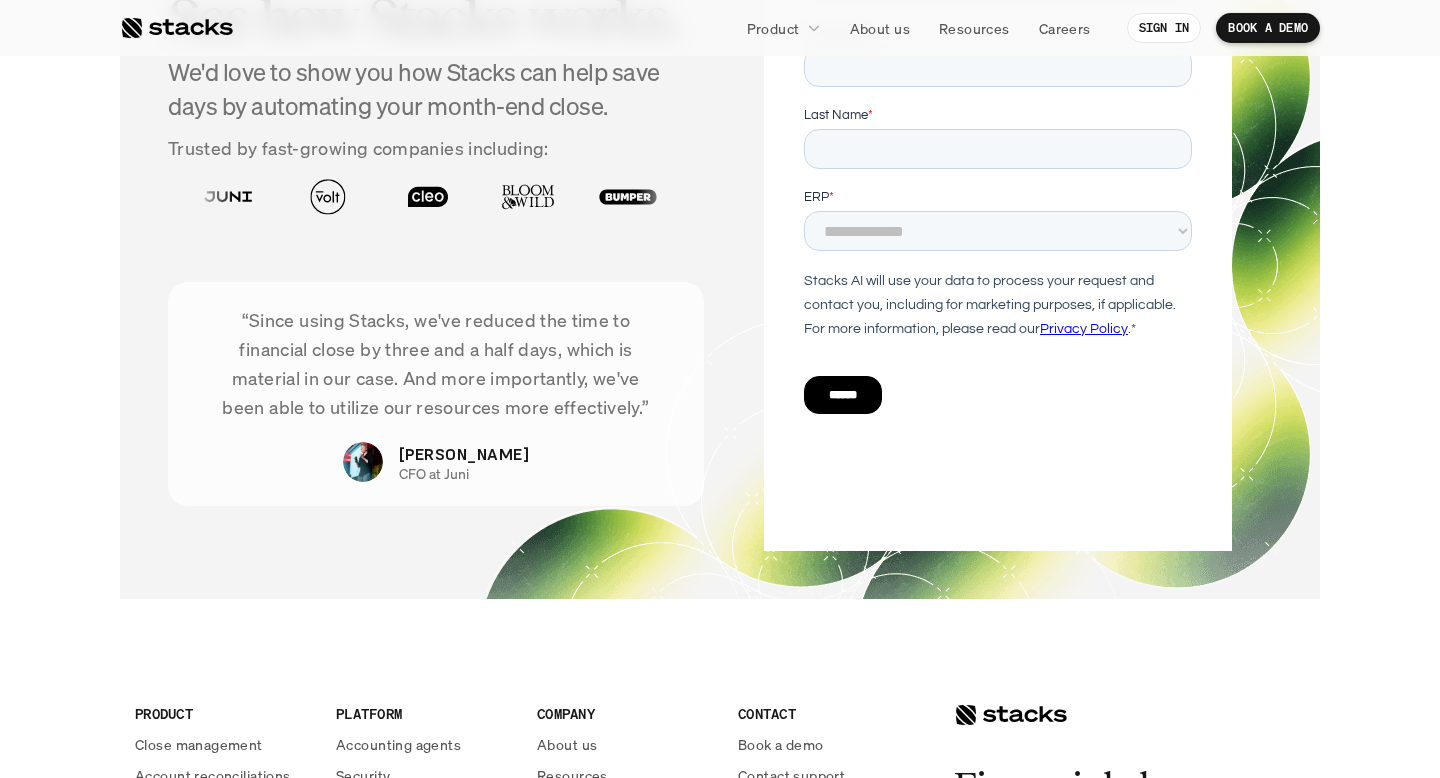 click at bounding box center (1027, 197) 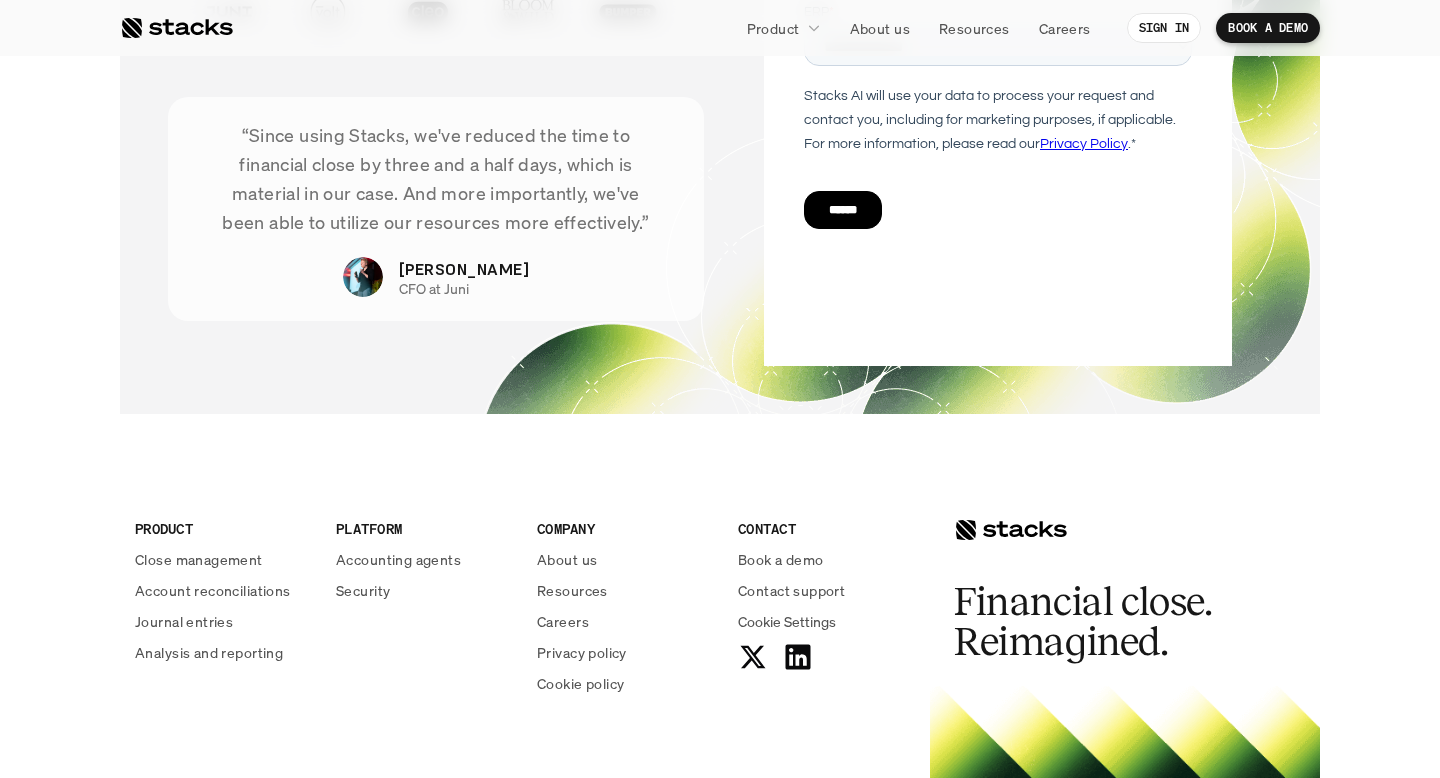 scroll, scrollTop: 4232, scrollLeft: 0, axis: vertical 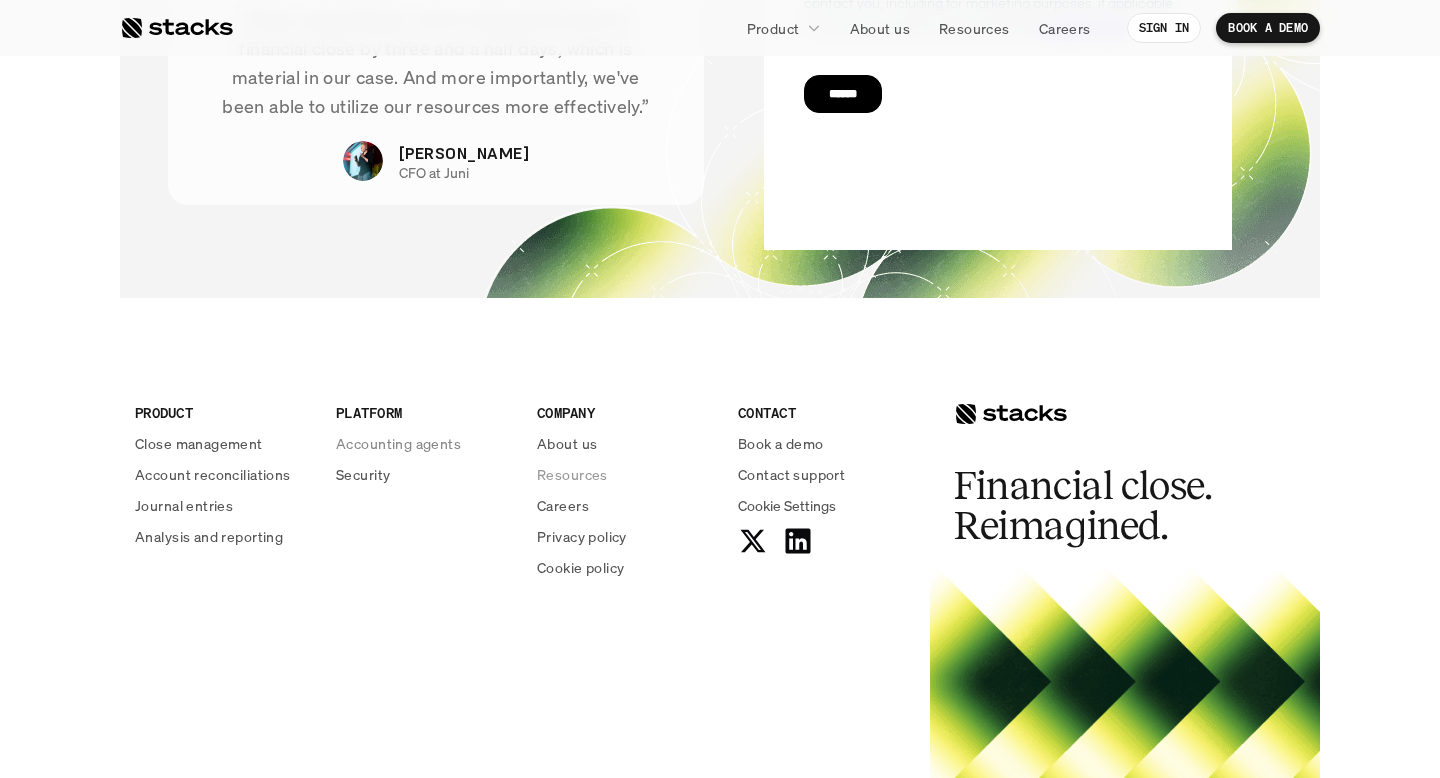 click on "Resources" at bounding box center [572, 474] 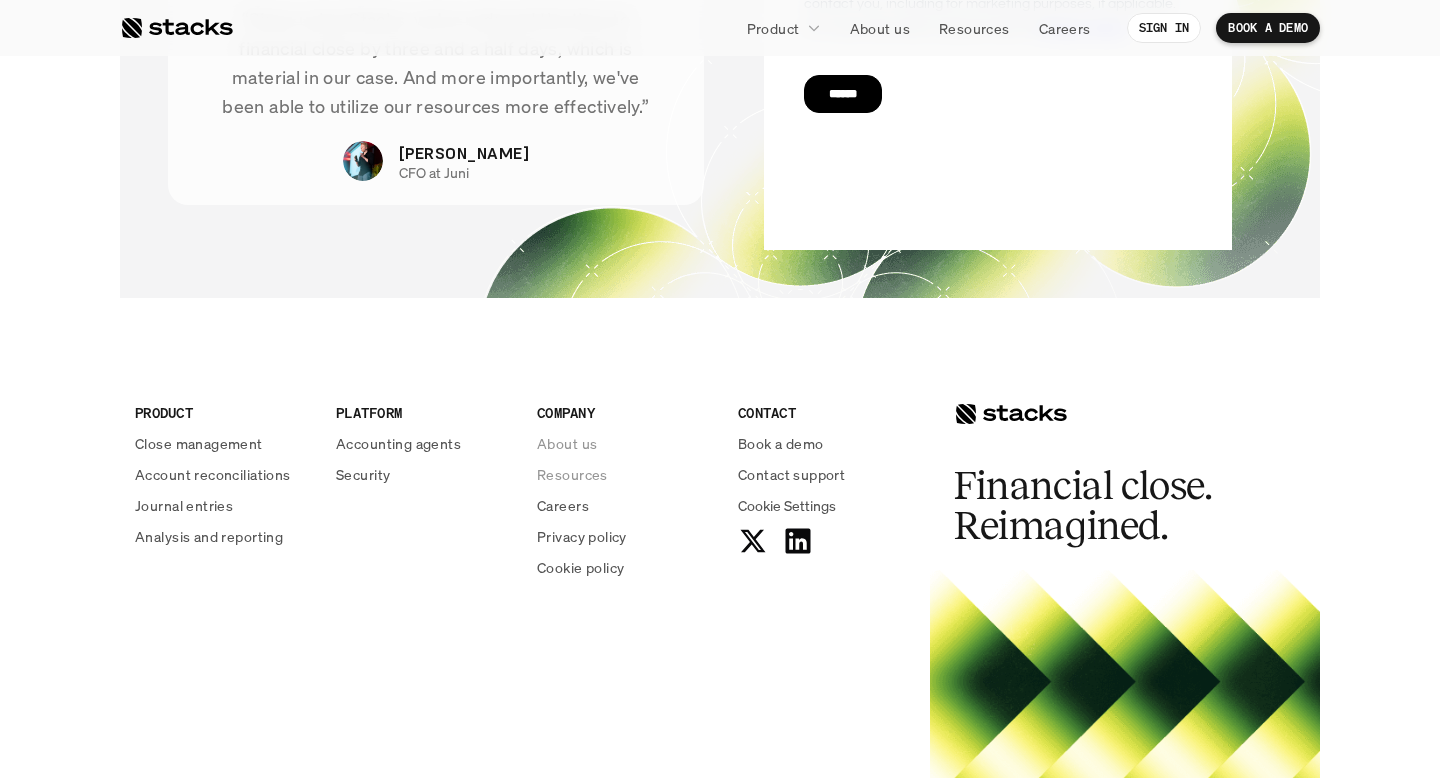 scroll, scrollTop: 0, scrollLeft: 0, axis: both 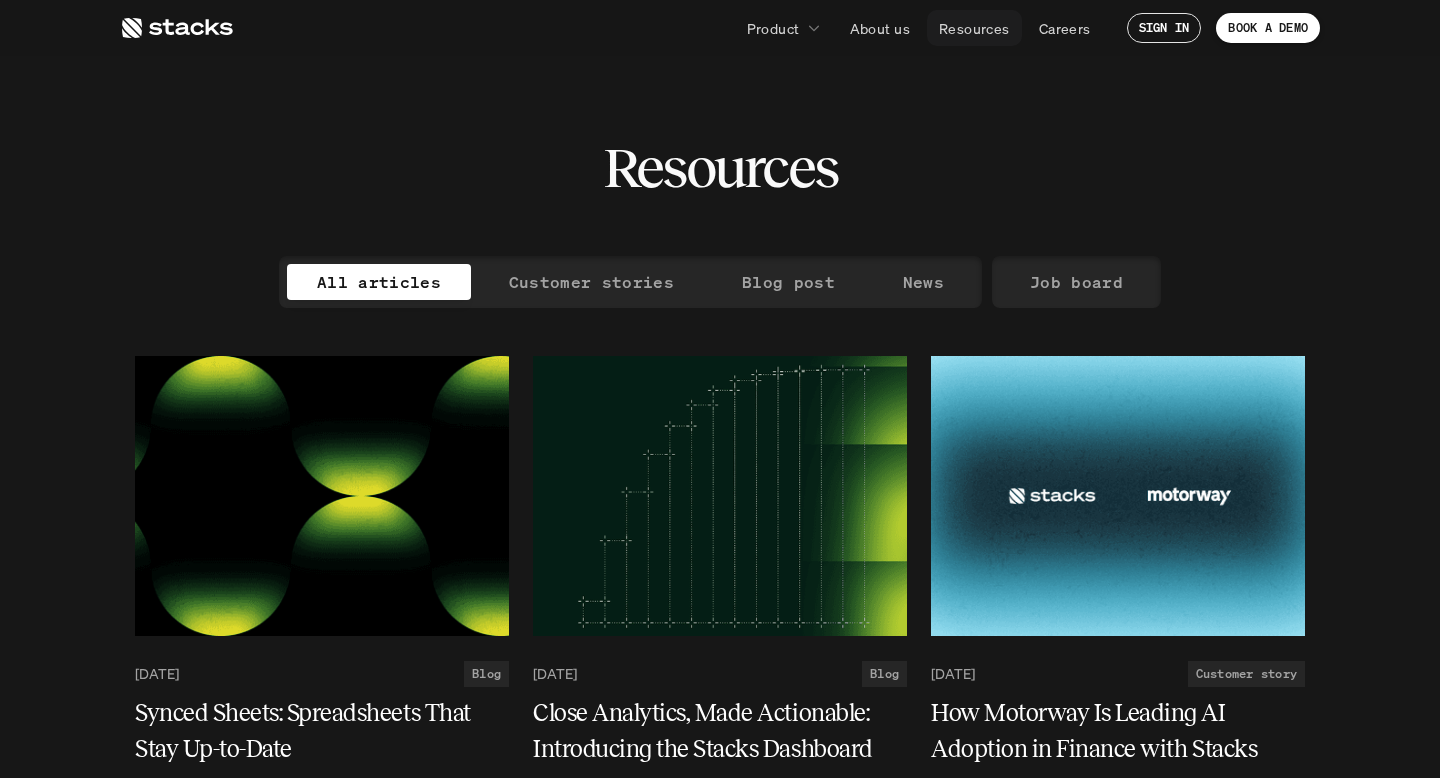 click on "Resources" at bounding box center [974, 28] 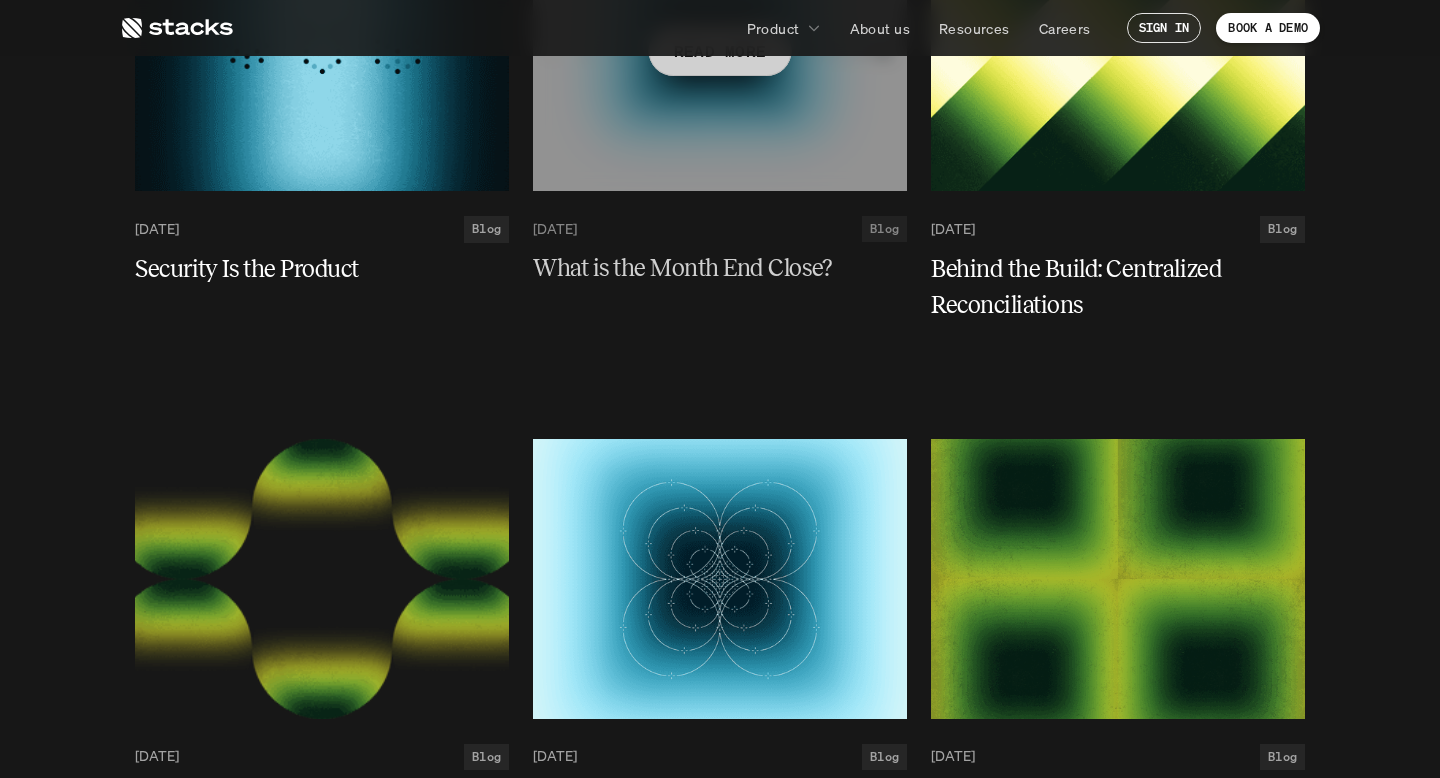 scroll, scrollTop: 2014, scrollLeft: 0, axis: vertical 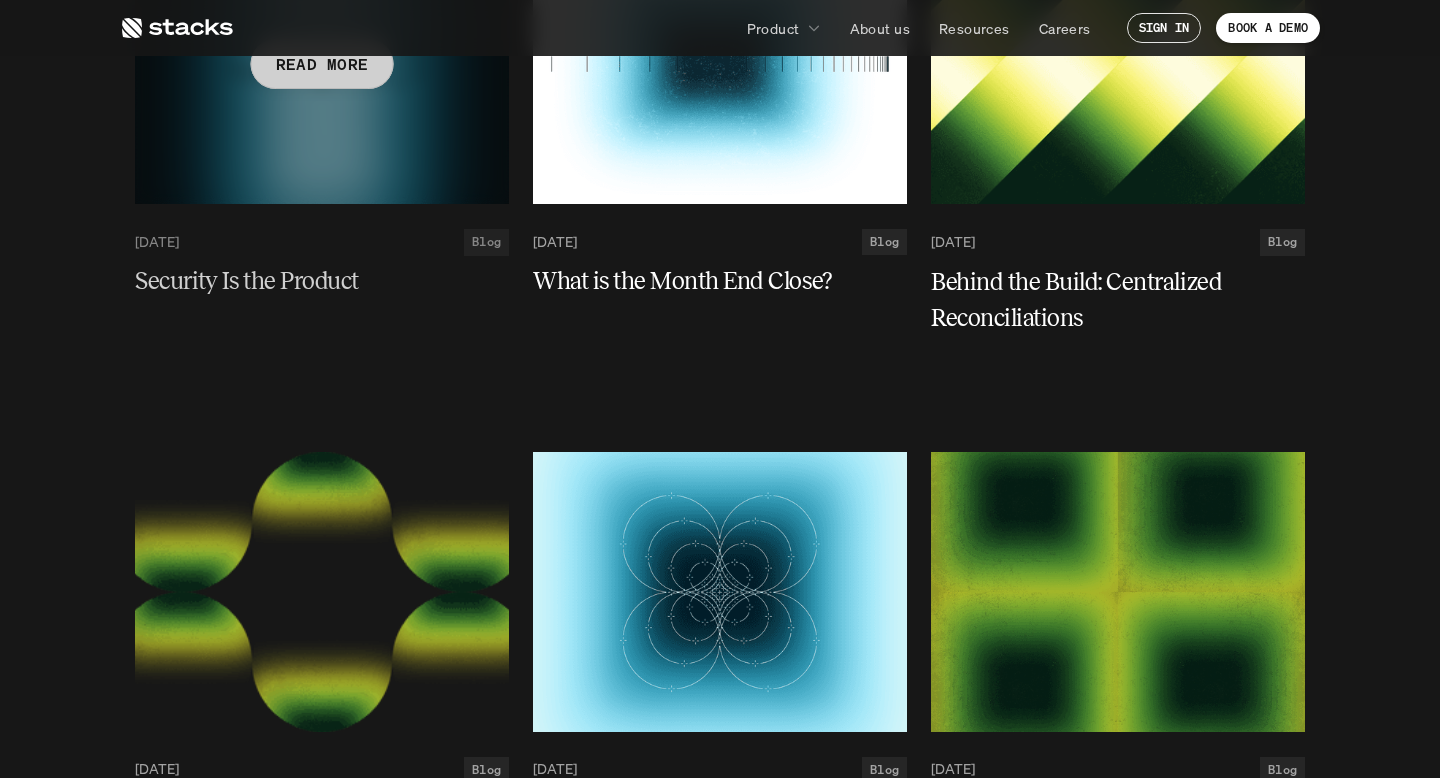 click at bounding box center (322, 64) 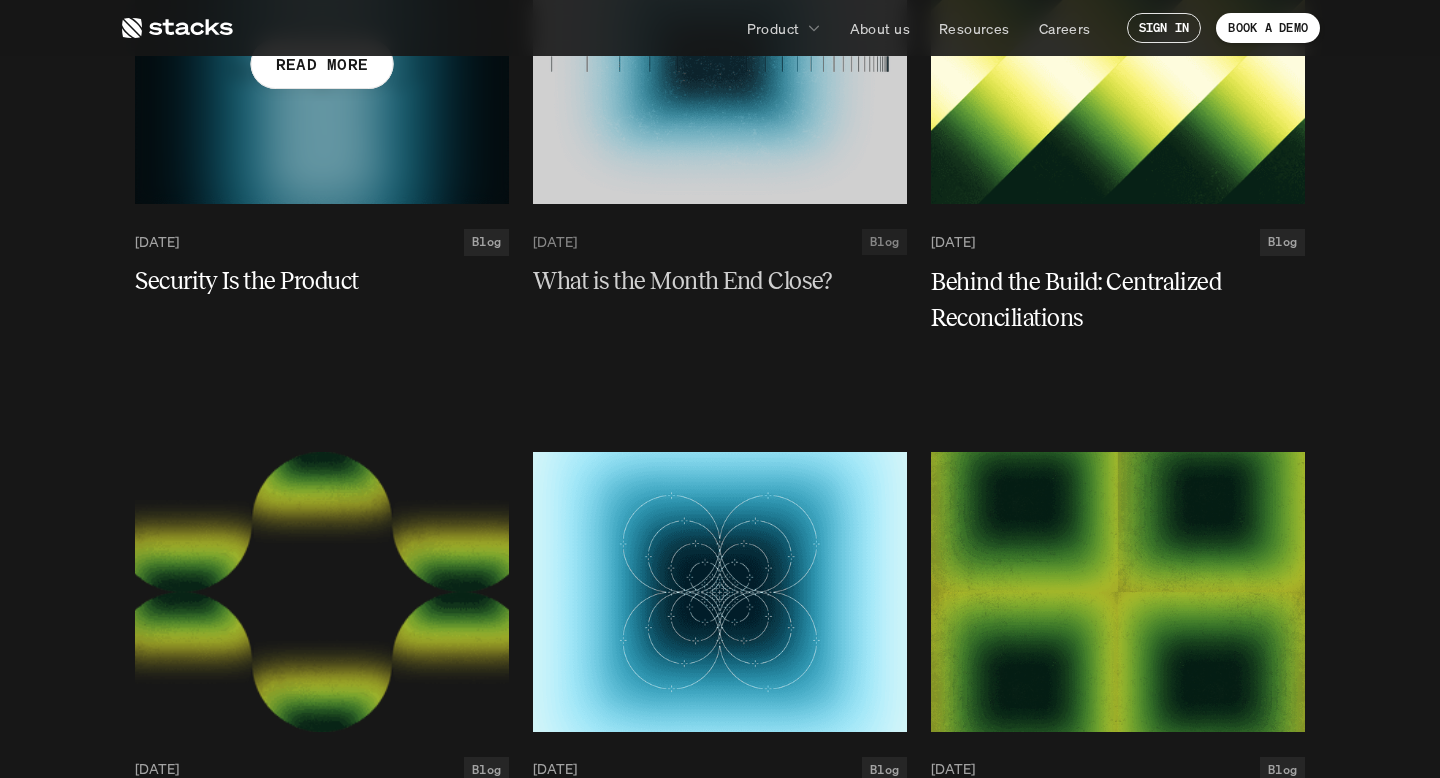 scroll, scrollTop: 0, scrollLeft: 0, axis: both 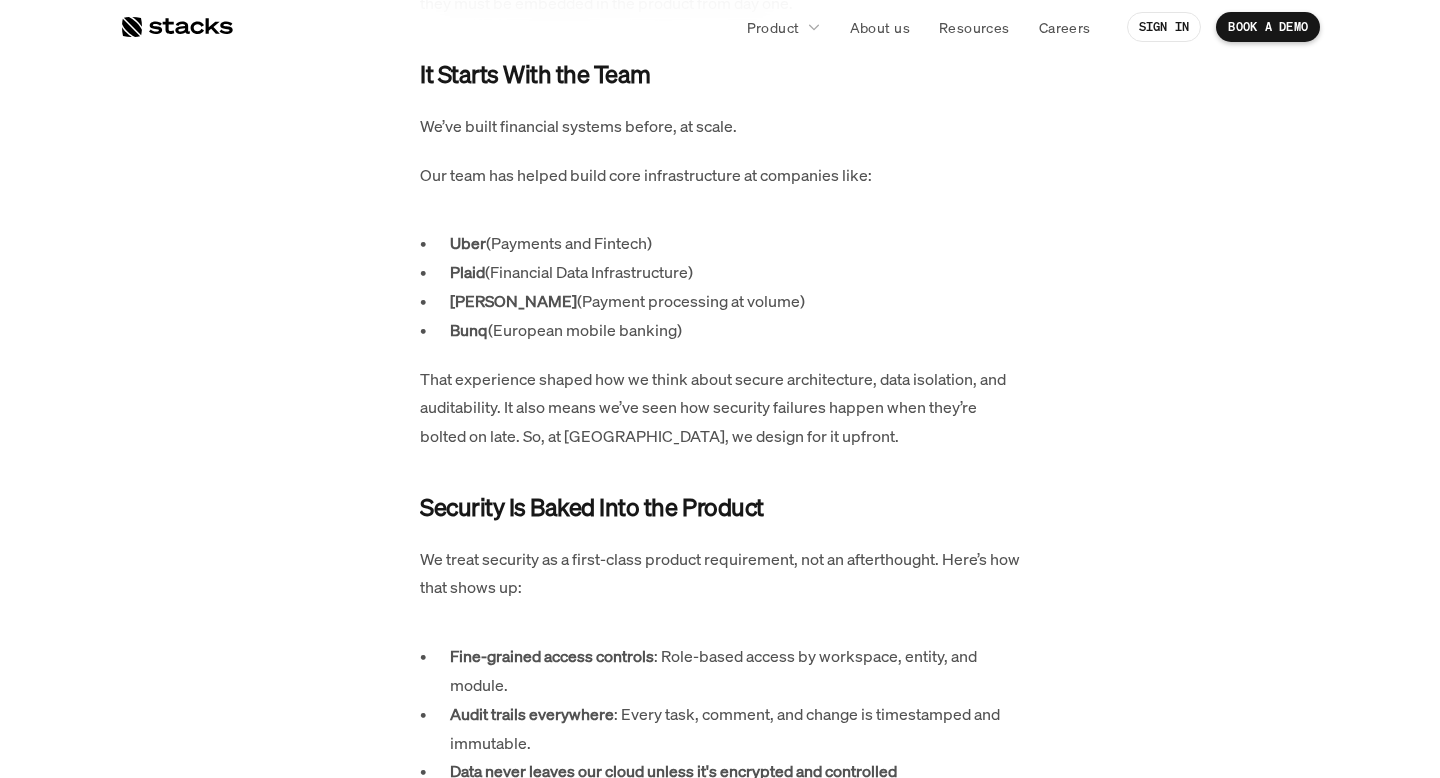 click on "For us, security isn’t just a box to check. It’s part of how we build the product. Stacks handles sensitive workflows, reconciliations, journal entries, and financial commentary, which are deeply integrated into our customers’ finance operations. This means that security and privacy cannot exist as a separate compliance layer; they must be embedded in the product from day one. It Starts With the Team We’ve built financial systems before, at scale. Our team has helped build core infrastructure at companies like: Uber  (Payments and Fintech) Plaid  (Financial Data Infrastructure)  Mollie  (Payment processing at volume) Bunq  (European mobile banking) That experience shaped how we think about secure architecture, data isolation, and auditability. It also means we’ve seen how security failures happen when they’re bolted on late. So, at Stacks, we design for it upfront. Security Is Baked Into the Product Fine-grained access controls : Role-based access by workspace, entity, and module. here . .    to:" at bounding box center [720, 1041] 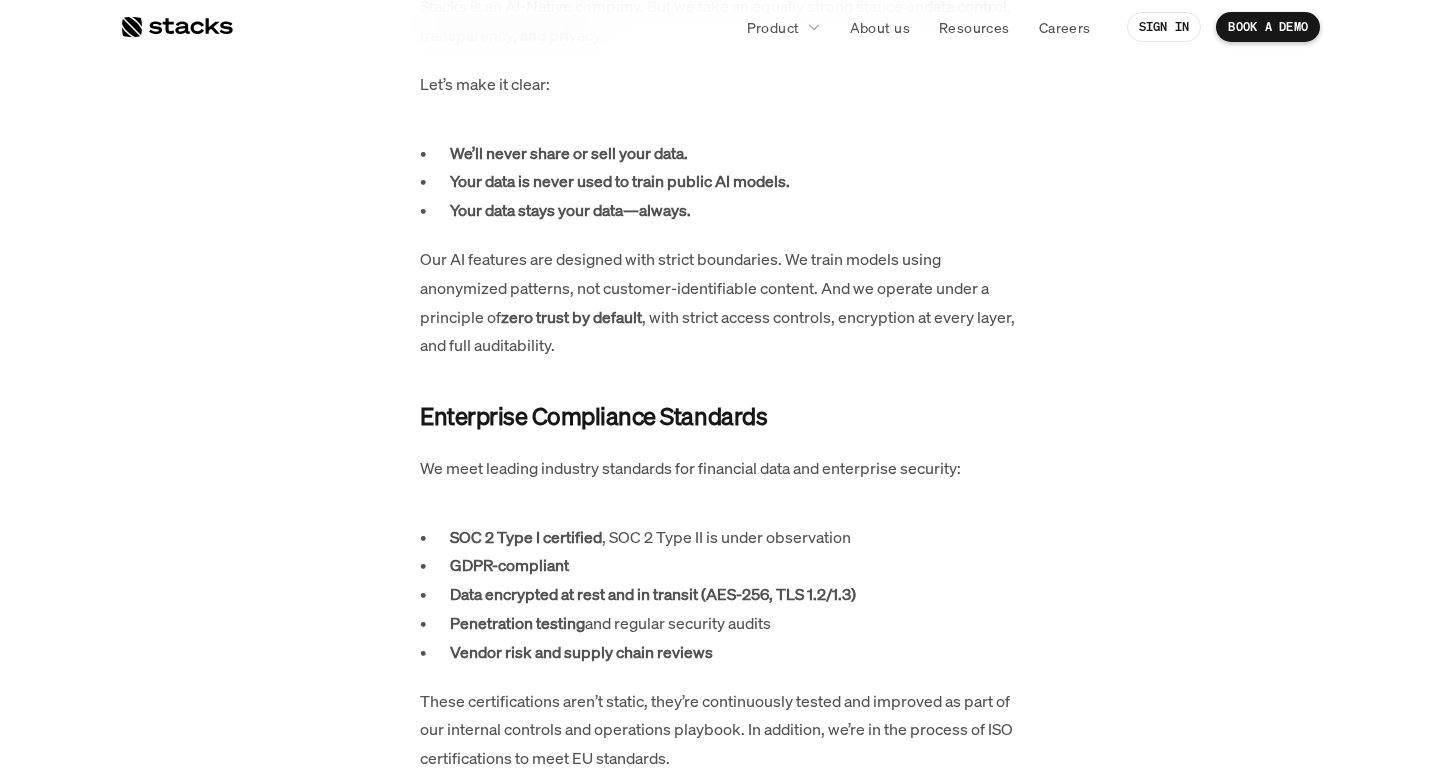 scroll, scrollTop: 2155, scrollLeft: 0, axis: vertical 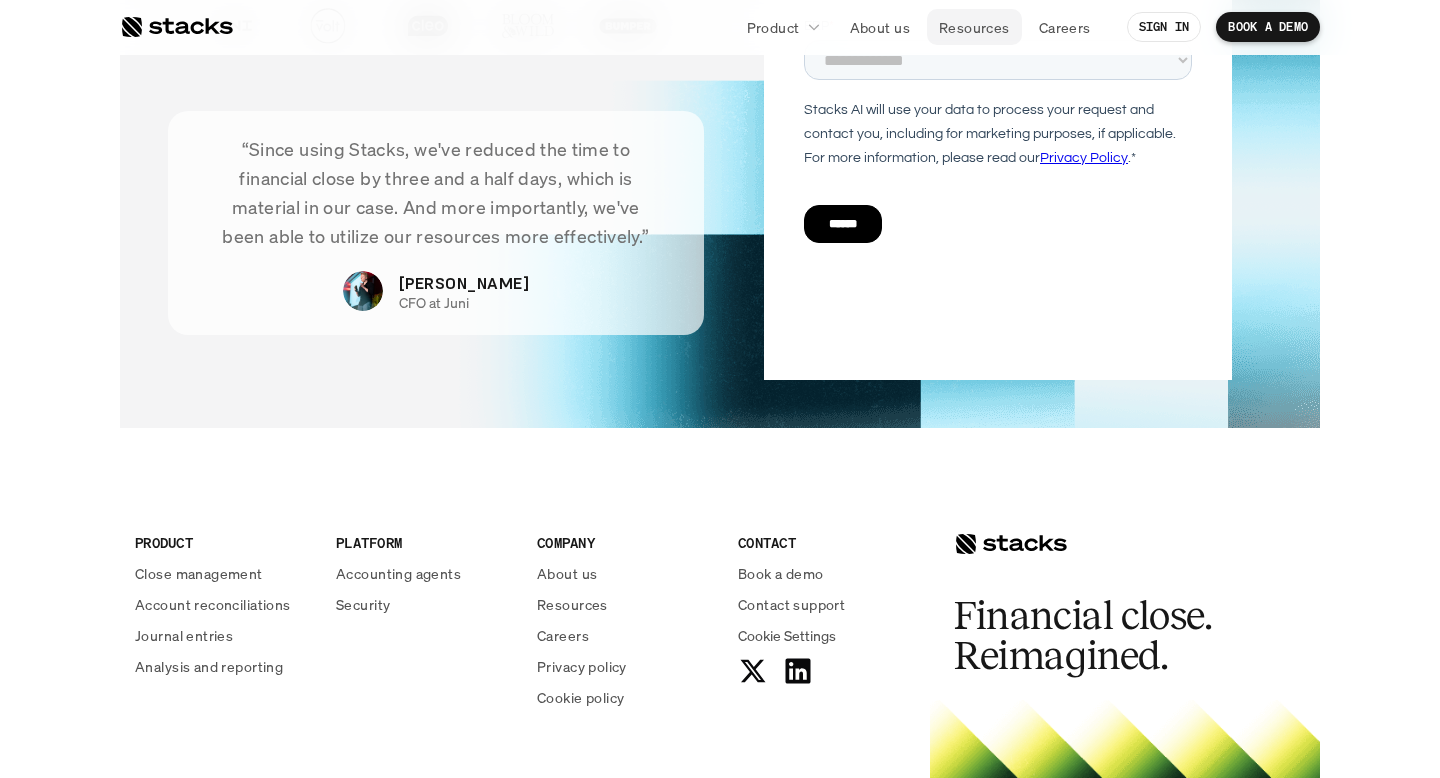 click on "Resources" at bounding box center [974, 27] 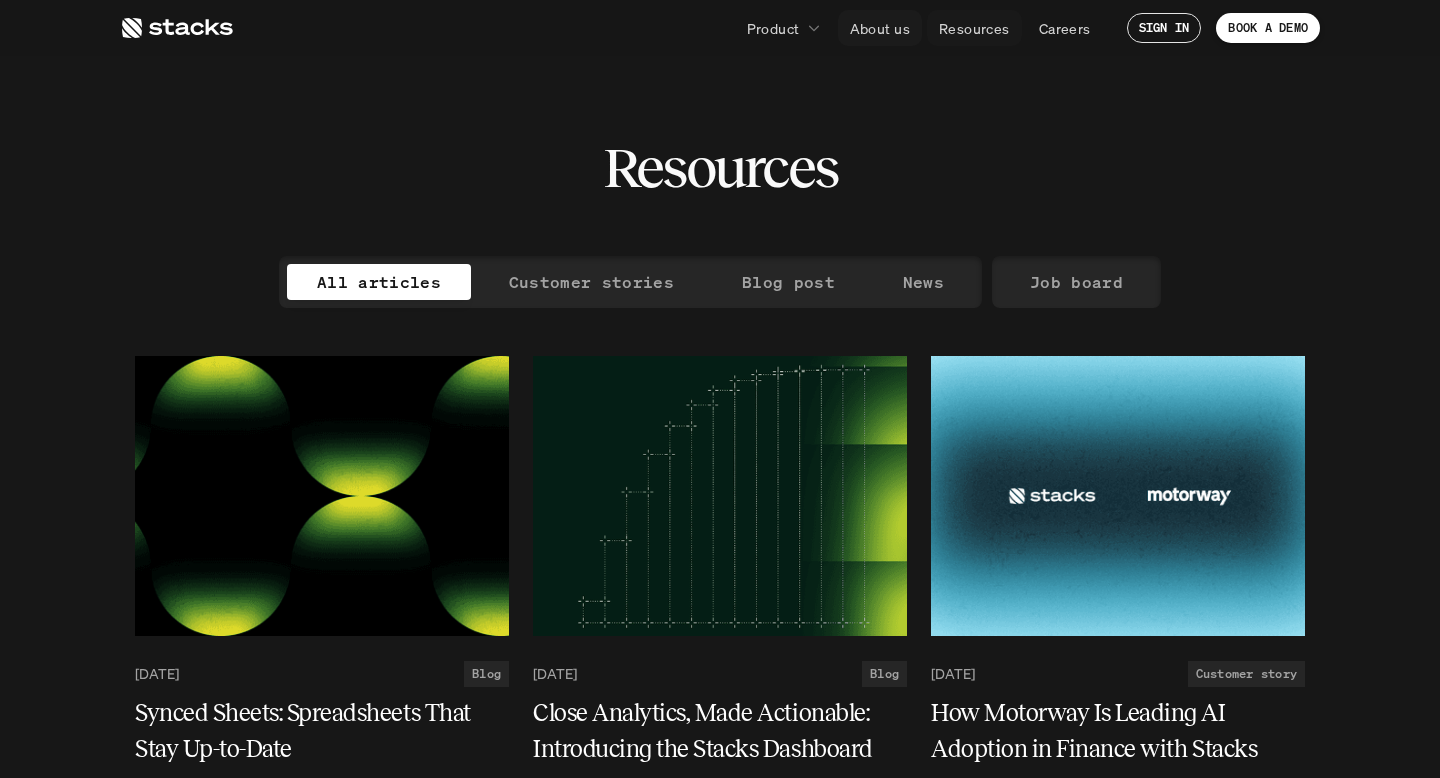 click on "About us" at bounding box center [880, 28] 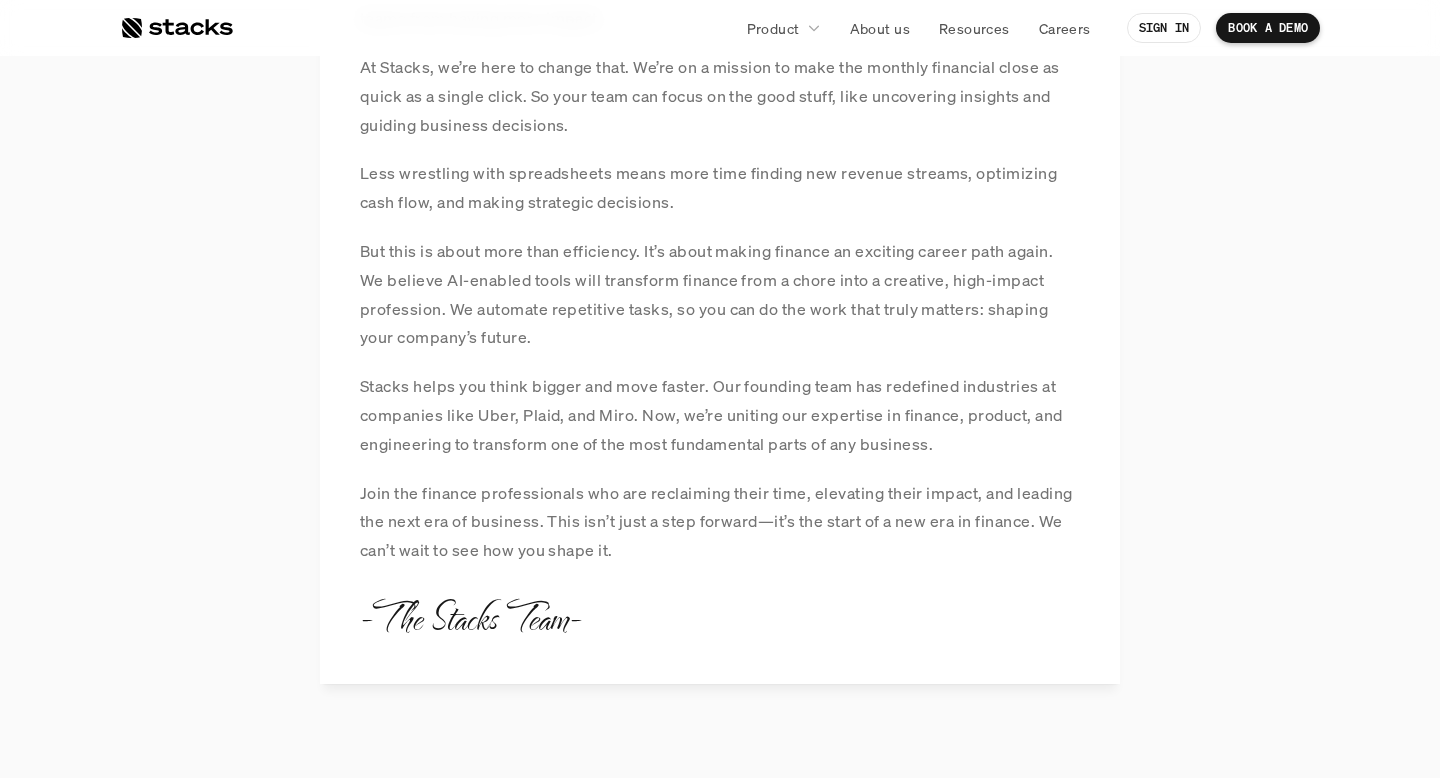 scroll, scrollTop: 1878, scrollLeft: 0, axis: vertical 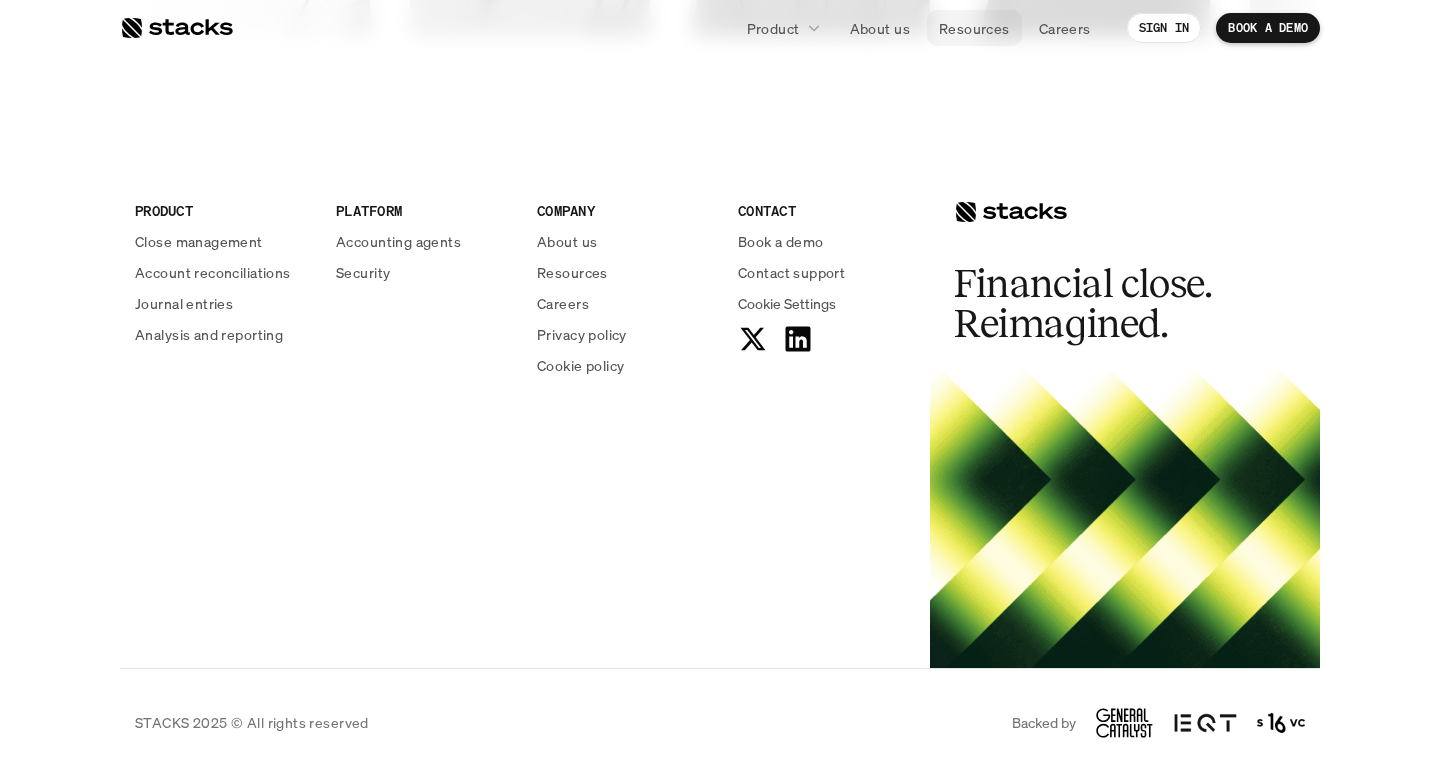 click on "Resources" at bounding box center [974, 28] 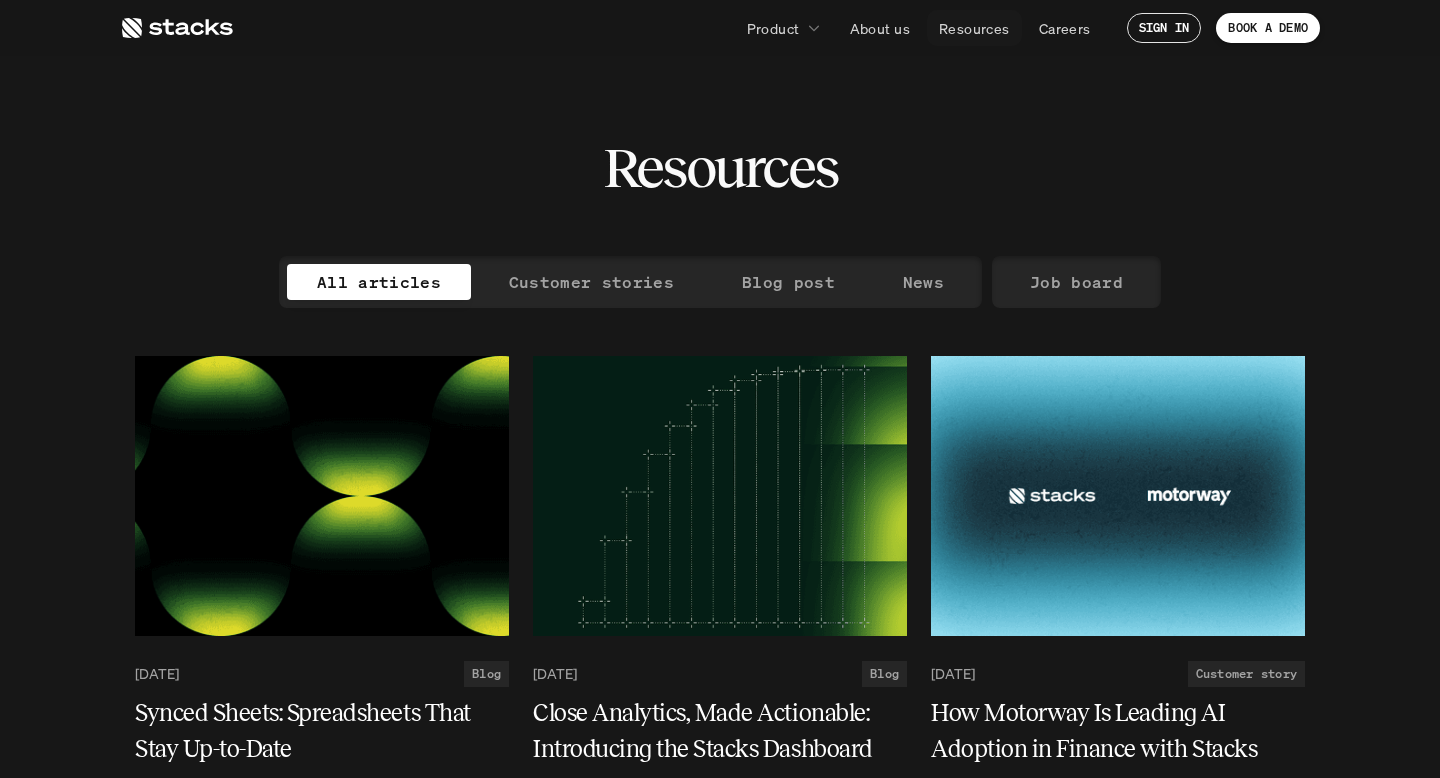 scroll, scrollTop: 0, scrollLeft: 0, axis: both 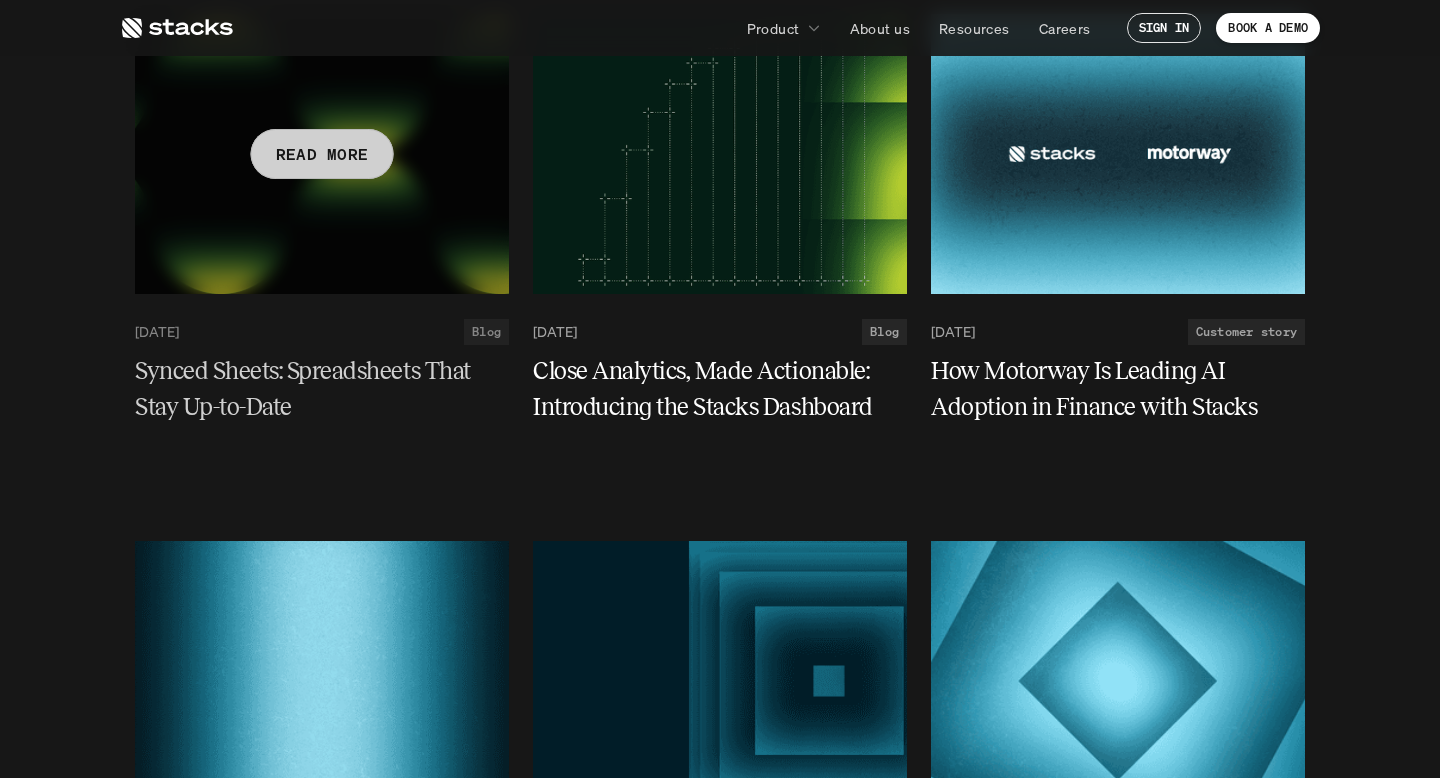 click on "Synced Sheets: Spreadsheets That Stay Up-to-Date" at bounding box center [310, 389] 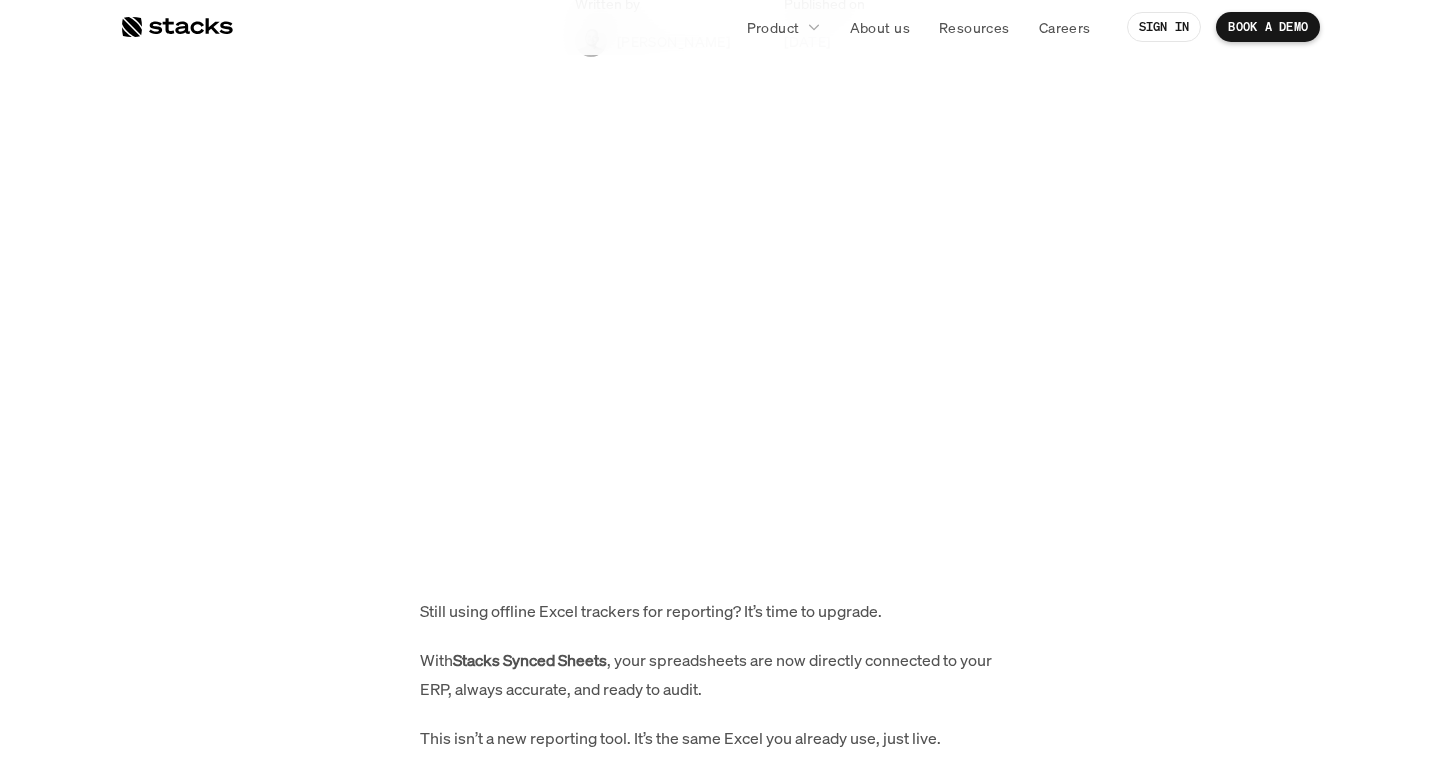 scroll, scrollTop: 0, scrollLeft: 0, axis: both 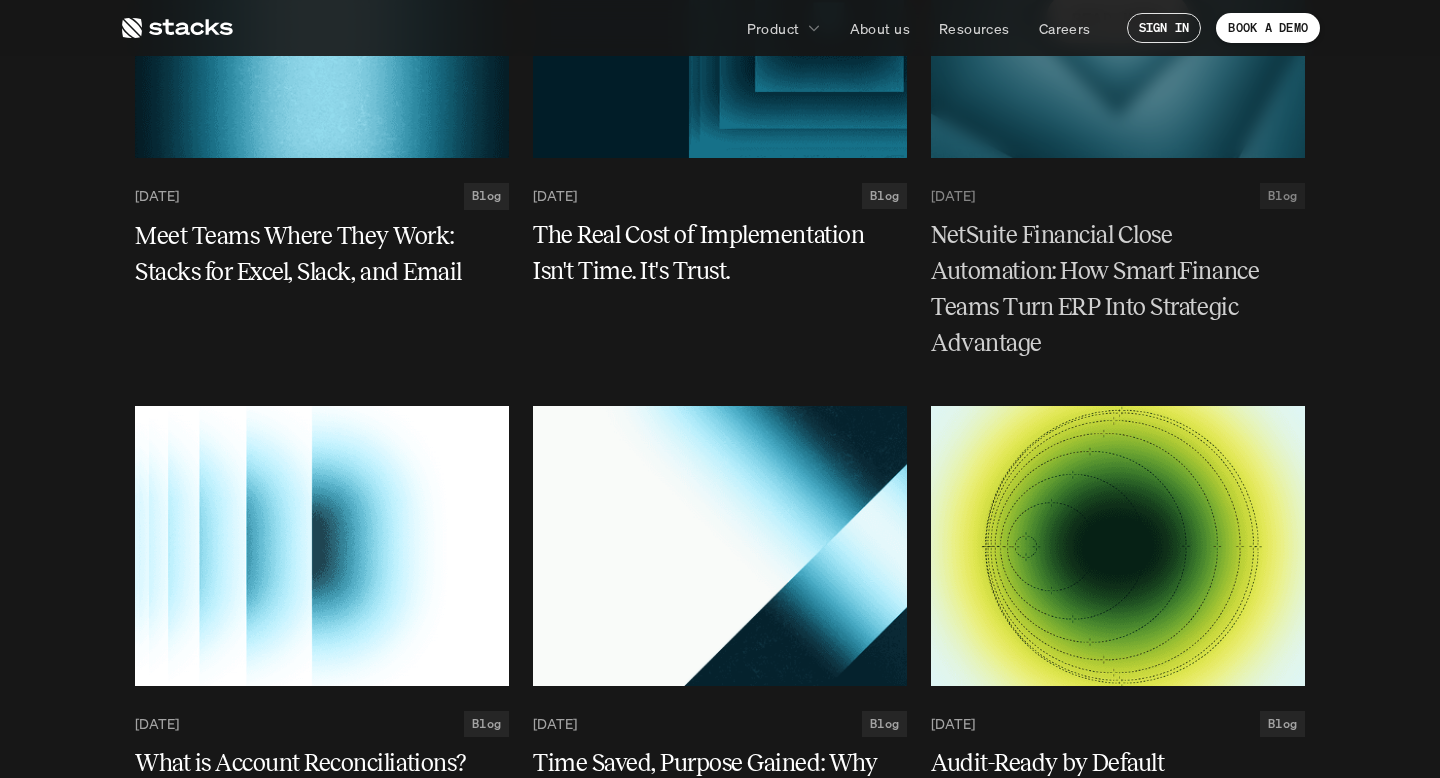 click on "NetSuite Financial Close Automation: How Smart Finance Teams Turn ERP Into Strategic Advantage" at bounding box center [1106, 290] 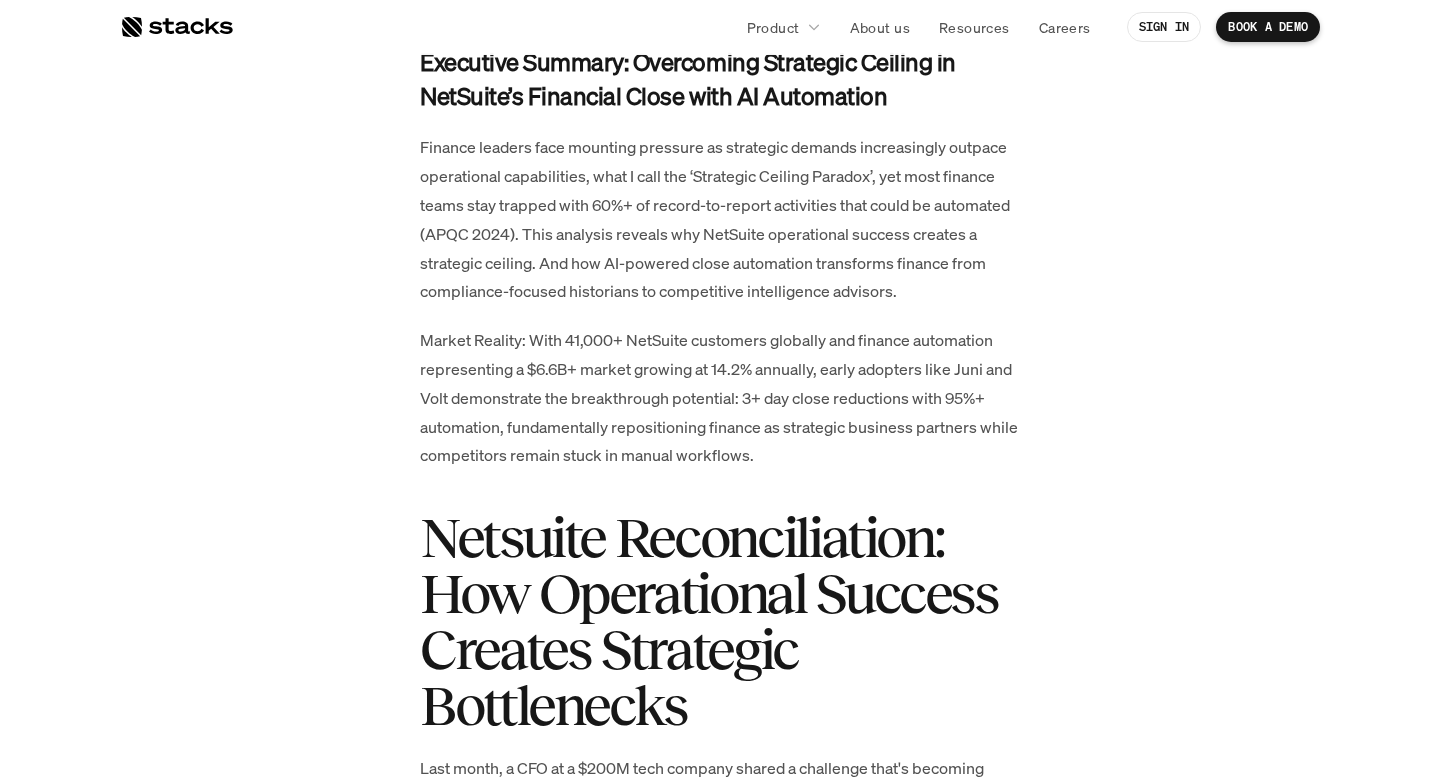 scroll, scrollTop: 0, scrollLeft: 0, axis: both 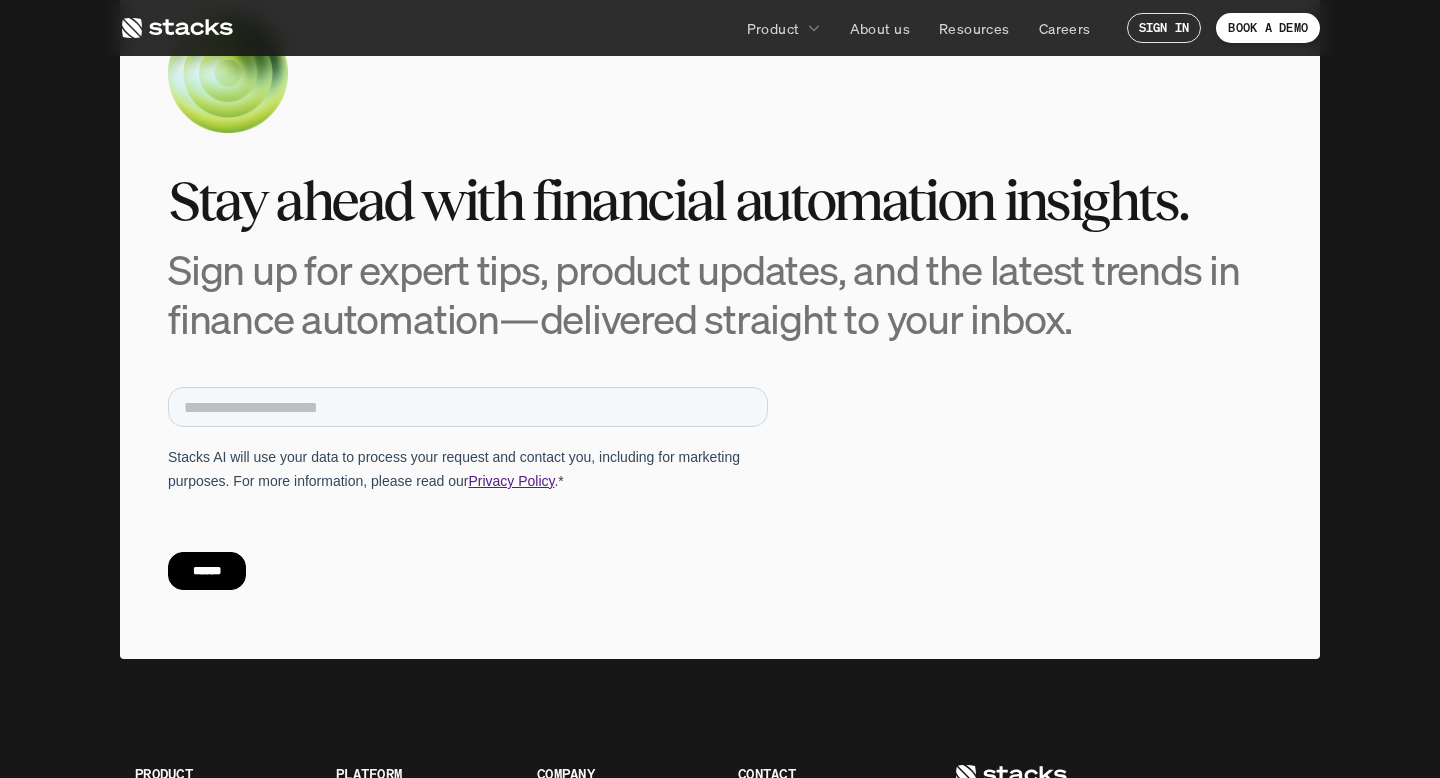 click on "Privacy Policy" at bounding box center [511, 481] 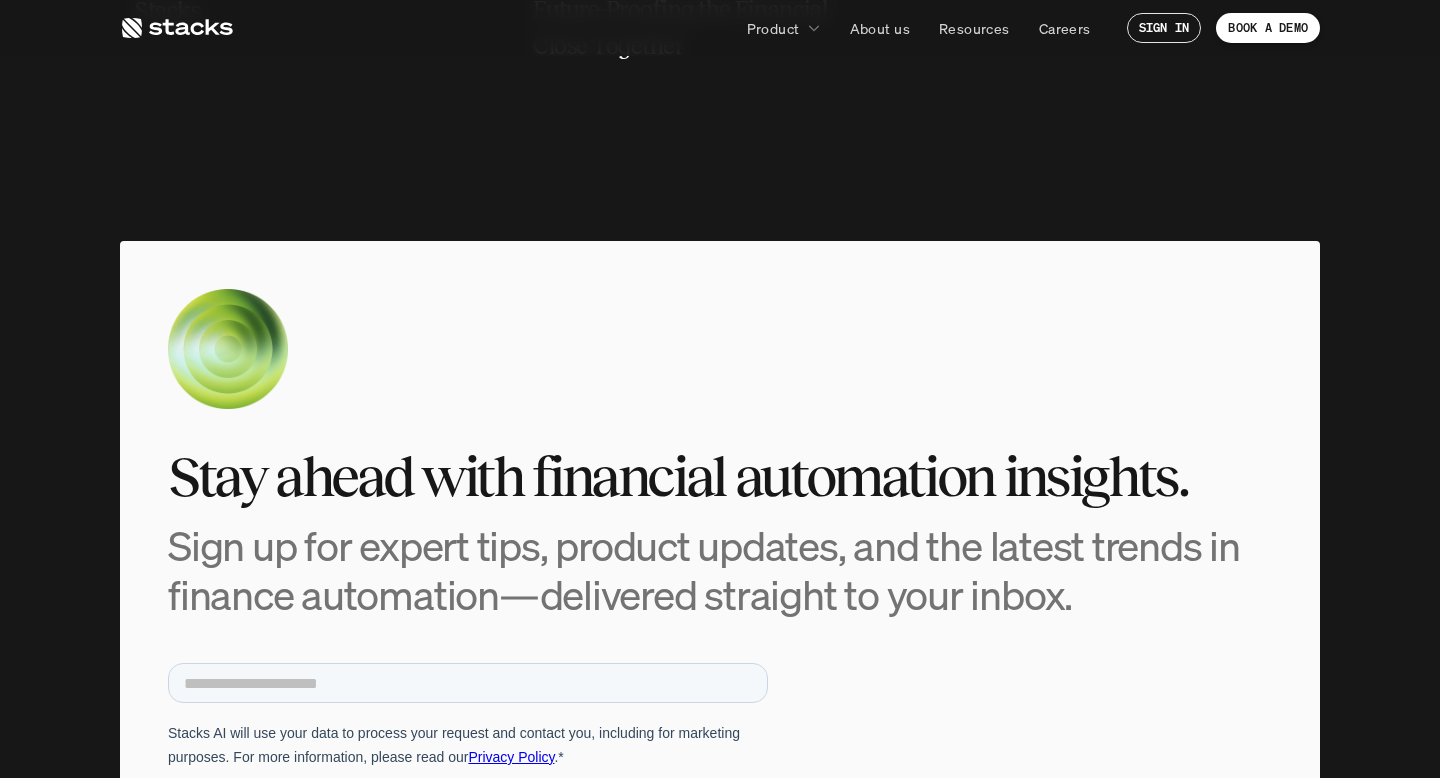 scroll, scrollTop: 4922, scrollLeft: 0, axis: vertical 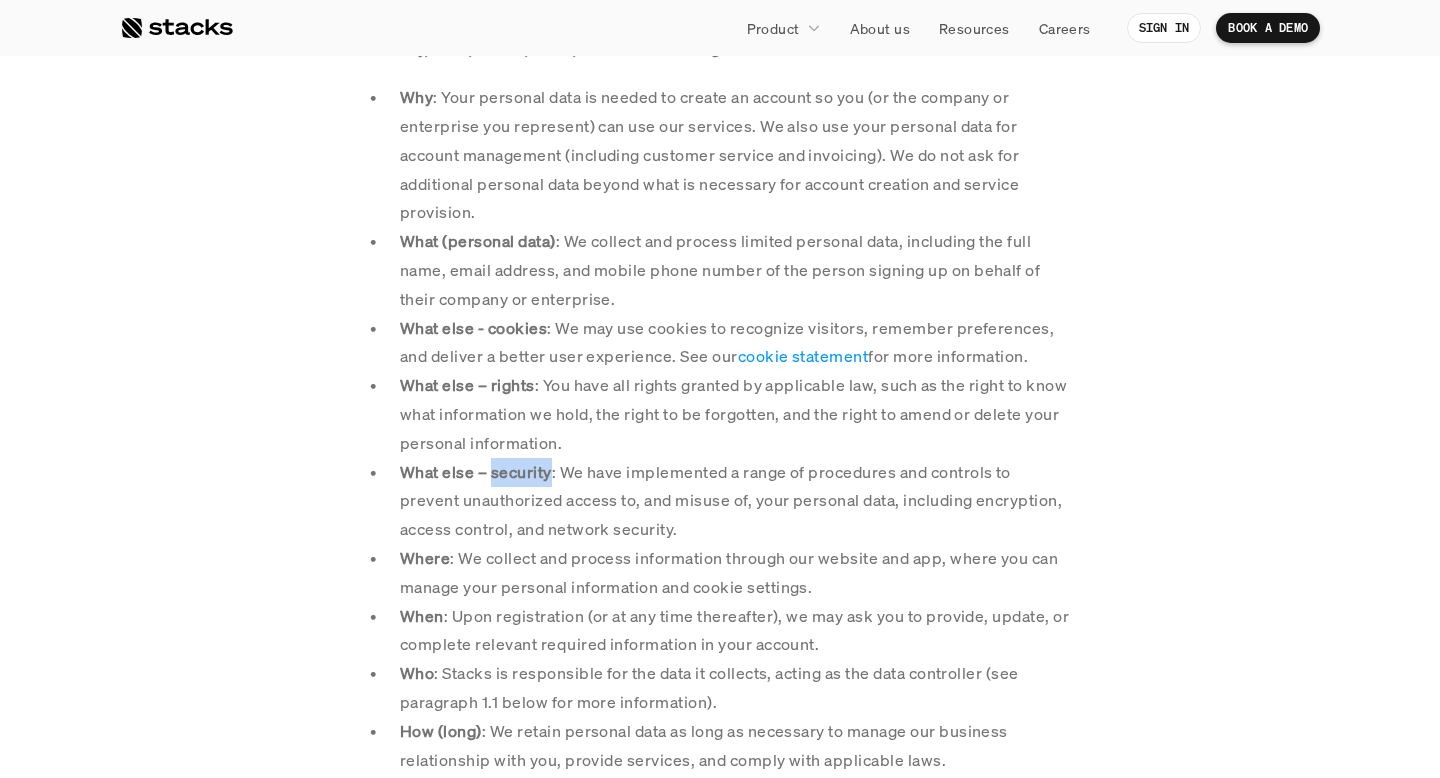 click on "What else – security : We have implemented a range of procedures and controls to prevent unauthorized access to, and misuse of, your personal data, including encryption, access control, and network security." at bounding box center [735, 501] 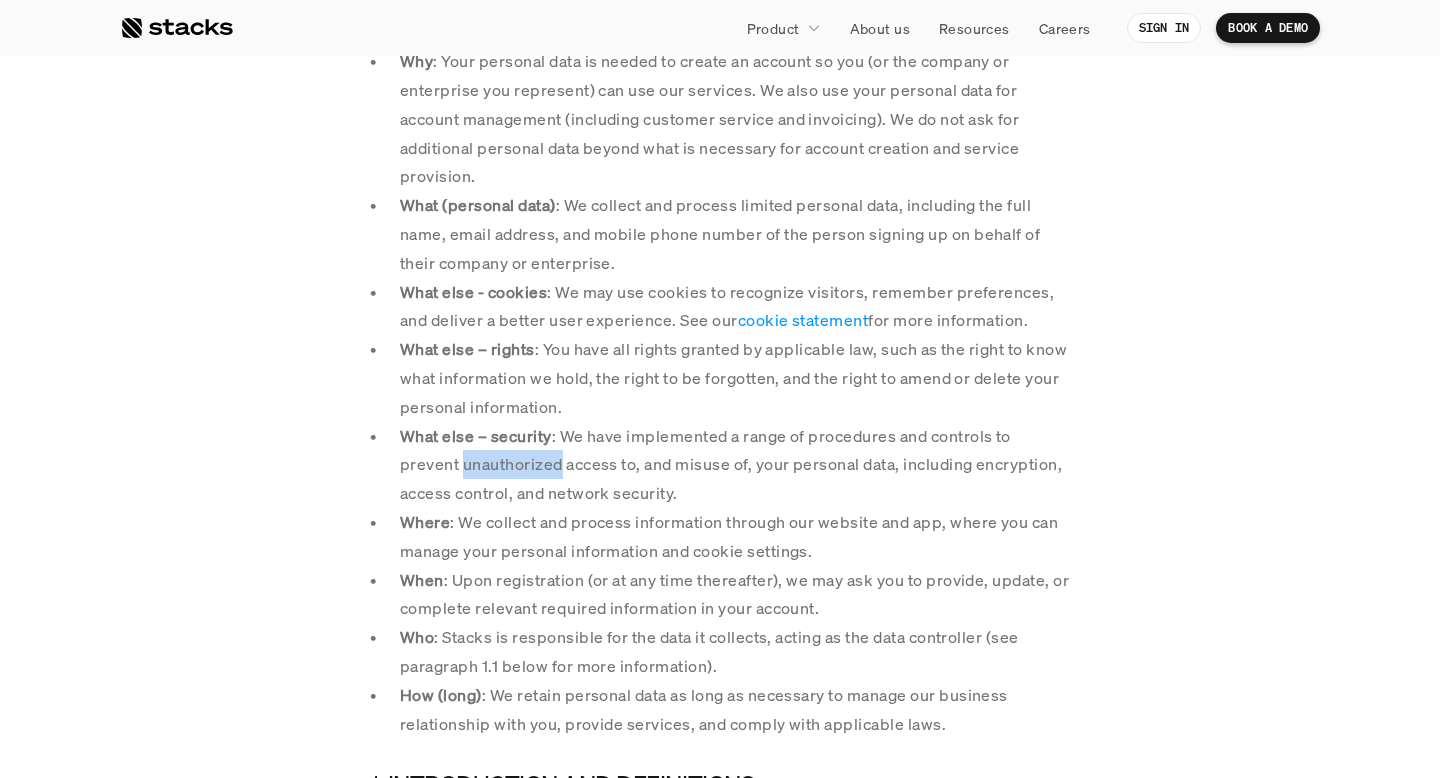 scroll, scrollTop: 492, scrollLeft: 0, axis: vertical 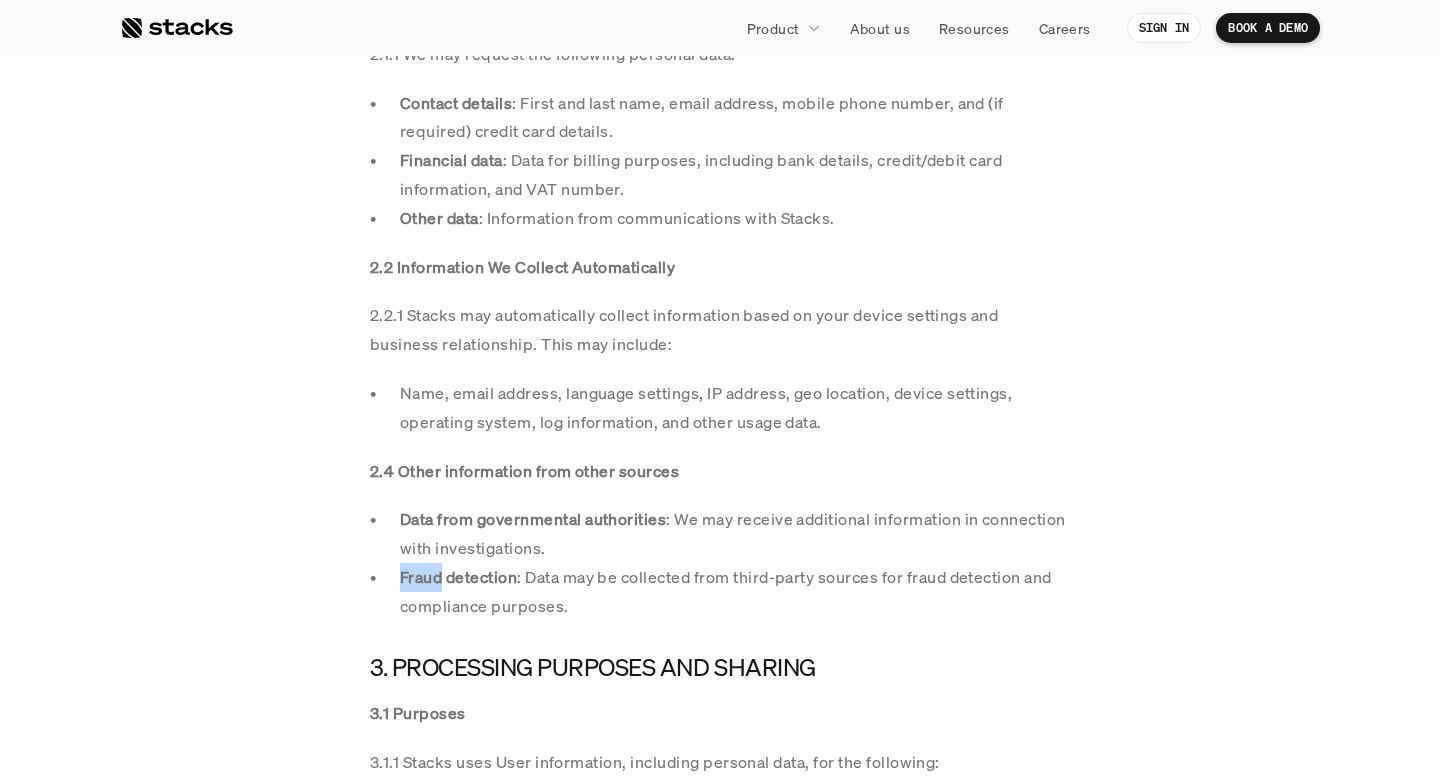 click on "0. EXECUTIVE SUMMARY 0.1 Why, what, where, when, who and how (long) Why : Your personal data is needed to create an account so you (or the company or enterprise you represent) can use our services. We also use your personal data for account management (including customer service and invoicing). We do not ask for additional personal data beyond what is necessary for account creation and service provision. What (personal data) : We collect and process limited personal data, including the full name, email address, and mobile phone number of the person signing up on behalf of their company or enterprise. What else - cookies : We may use cookies to recognize visitors, remember preferences, and deliver a better user experience. See our  cookie statement  for more information. What else – rights : You have all rights granted by applicable law, such as the right to know what information we hold, the right to be forgotten, and the right to amend or delete your personal information. What else – security Where When" at bounding box center [720, 499] 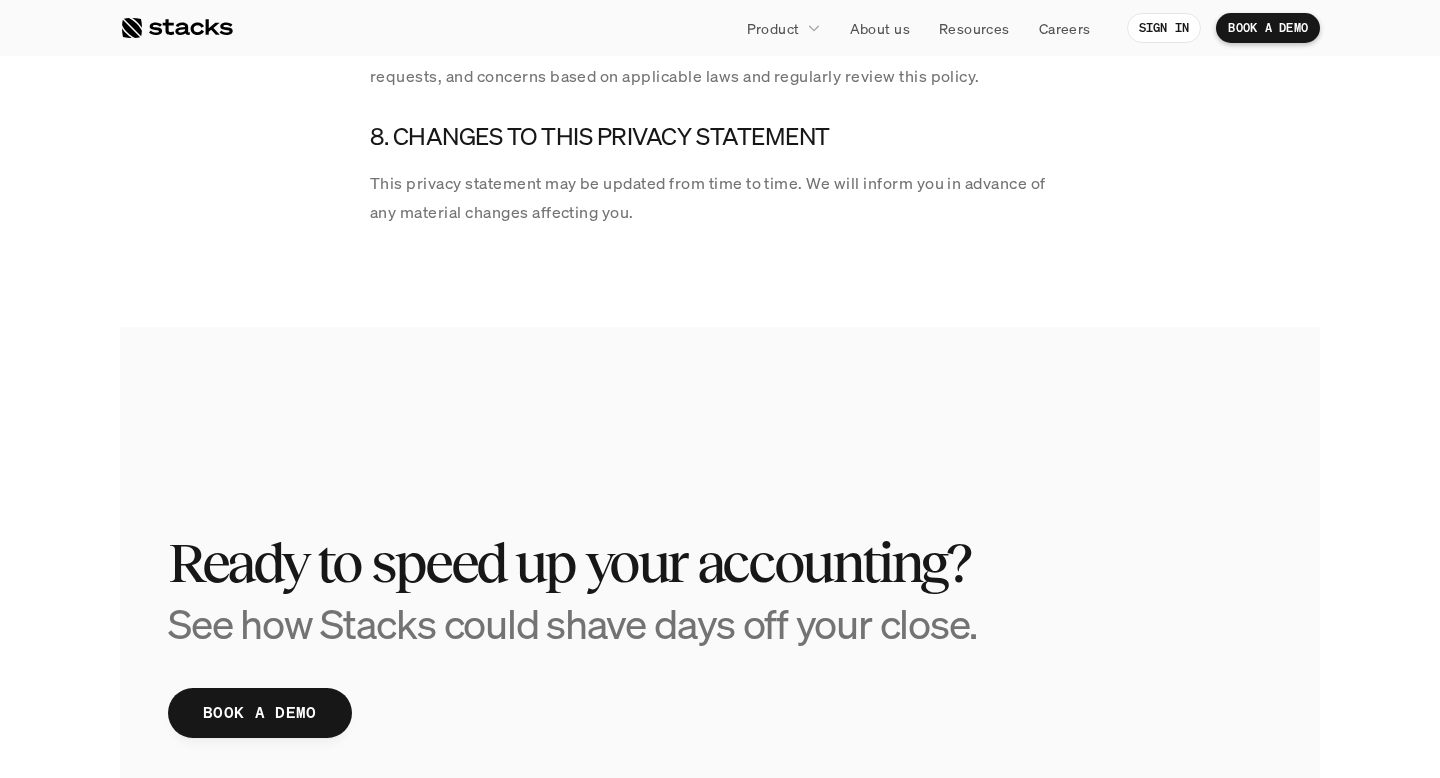 scroll, scrollTop: 4283, scrollLeft: 0, axis: vertical 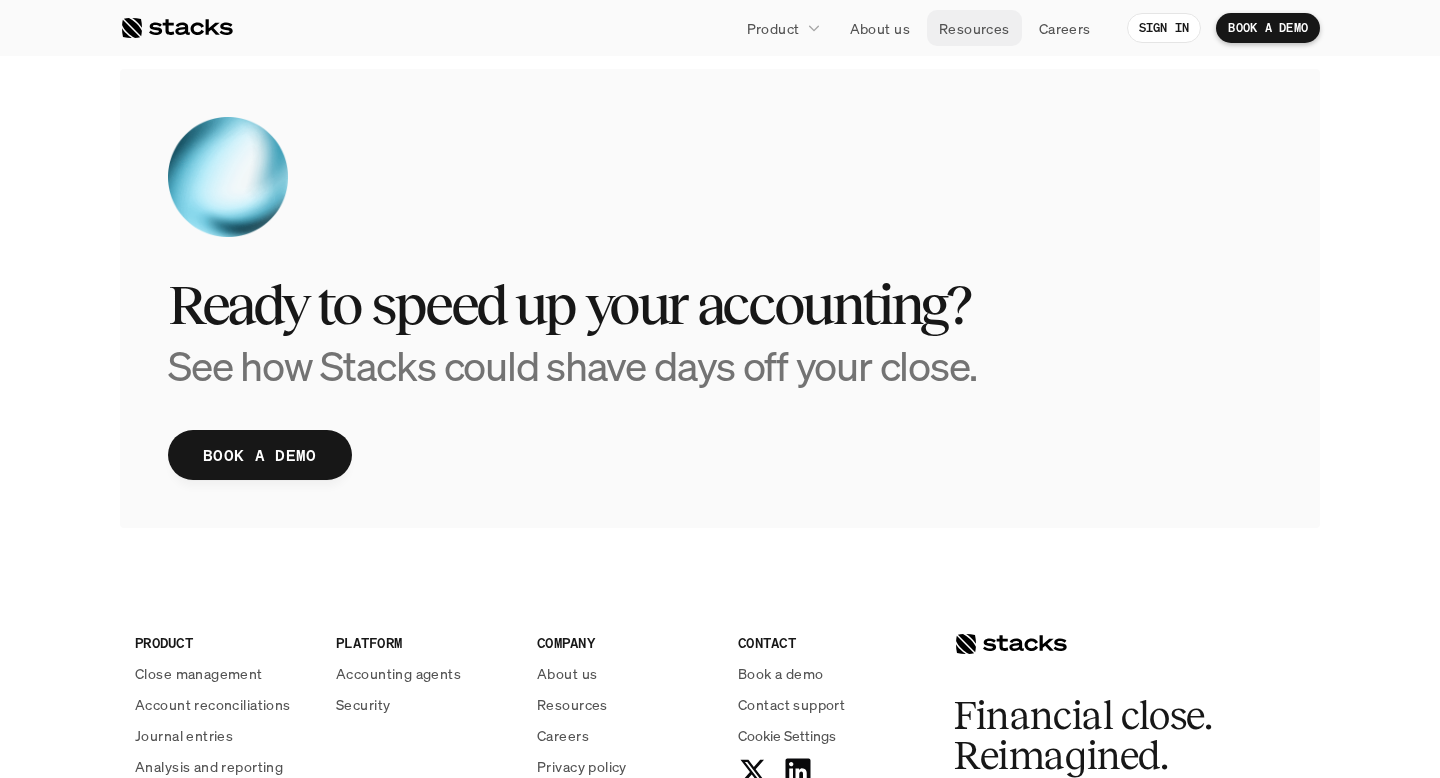 click on "Resources" at bounding box center [974, 28] 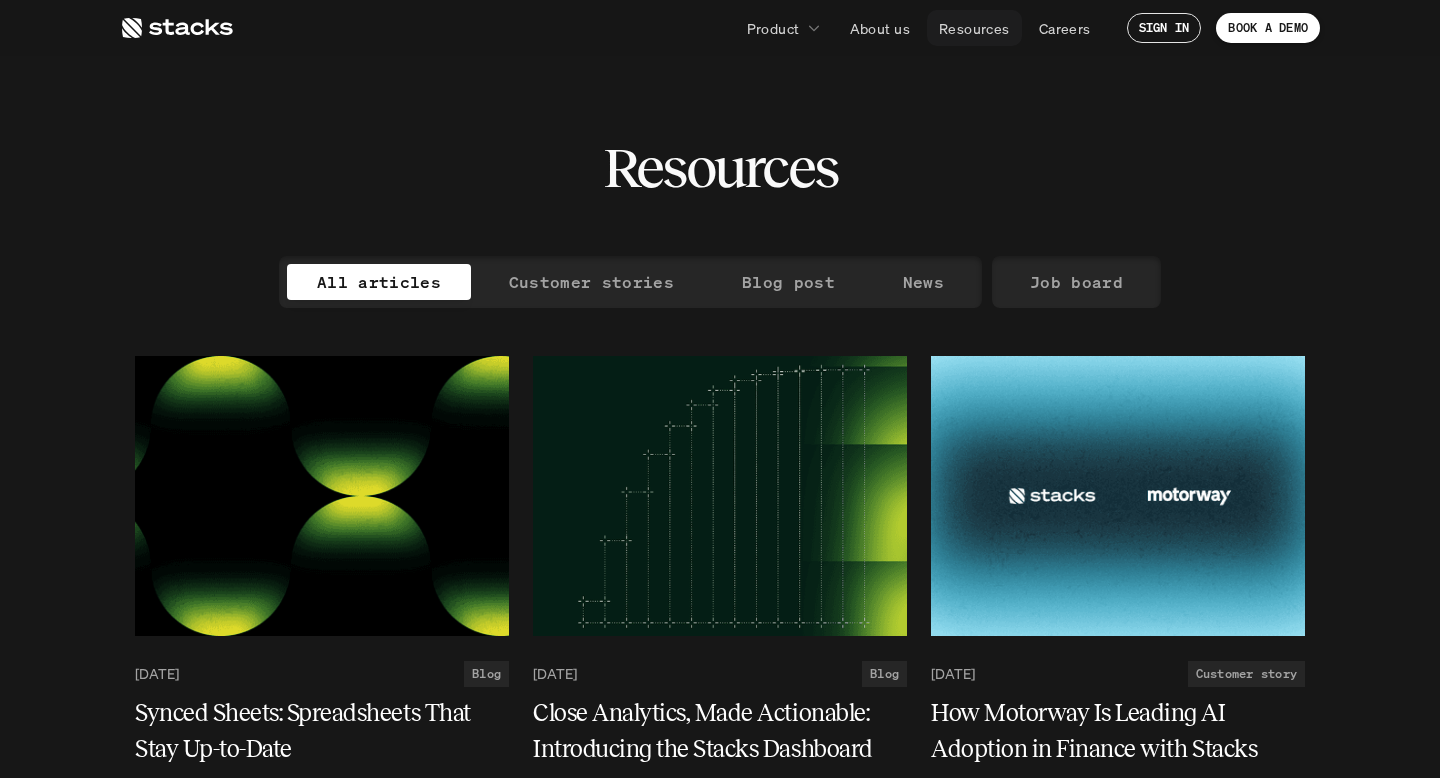 scroll, scrollTop: 0, scrollLeft: 0, axis: both 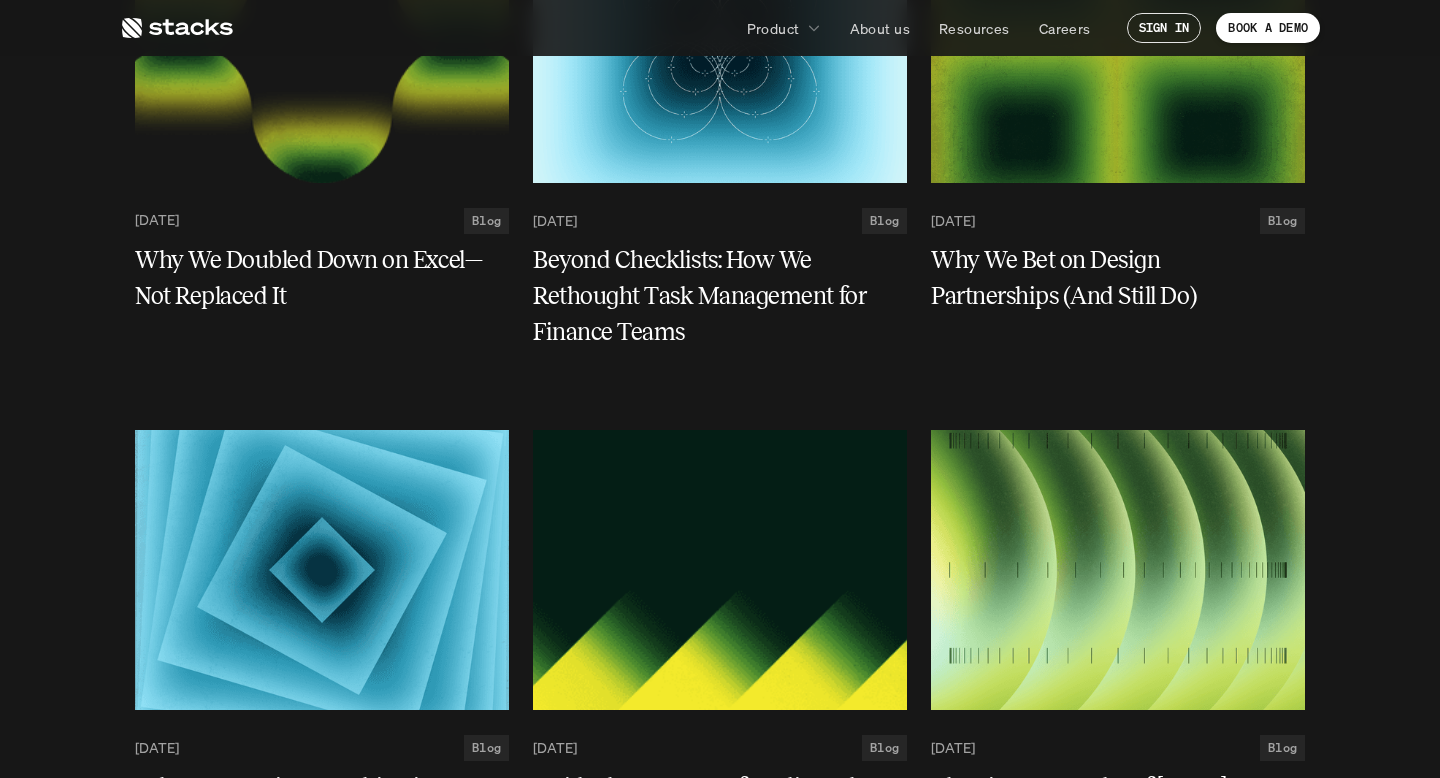click on "Product" at bounding box center (773, 28) 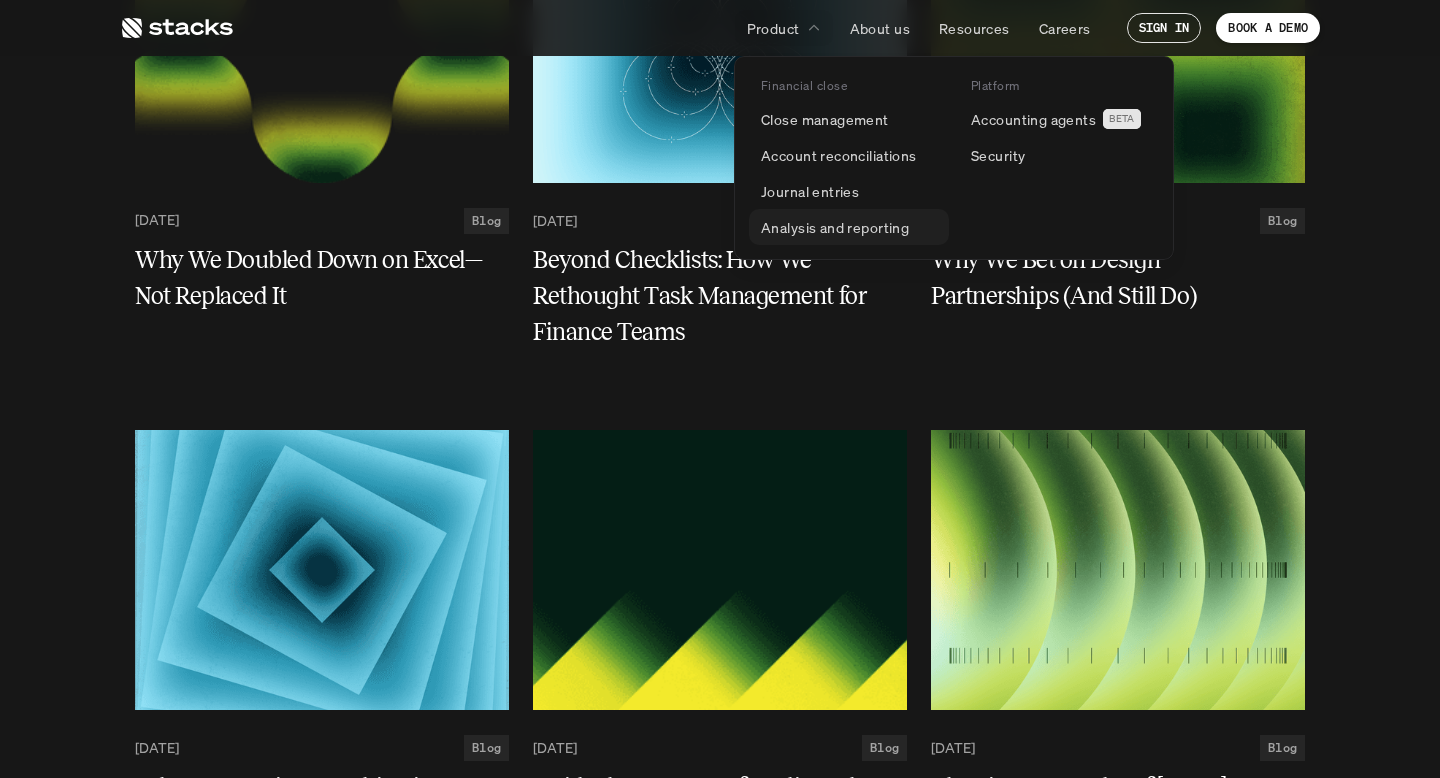 click on "Analysis and reporting" at bounding box center (835, 227) 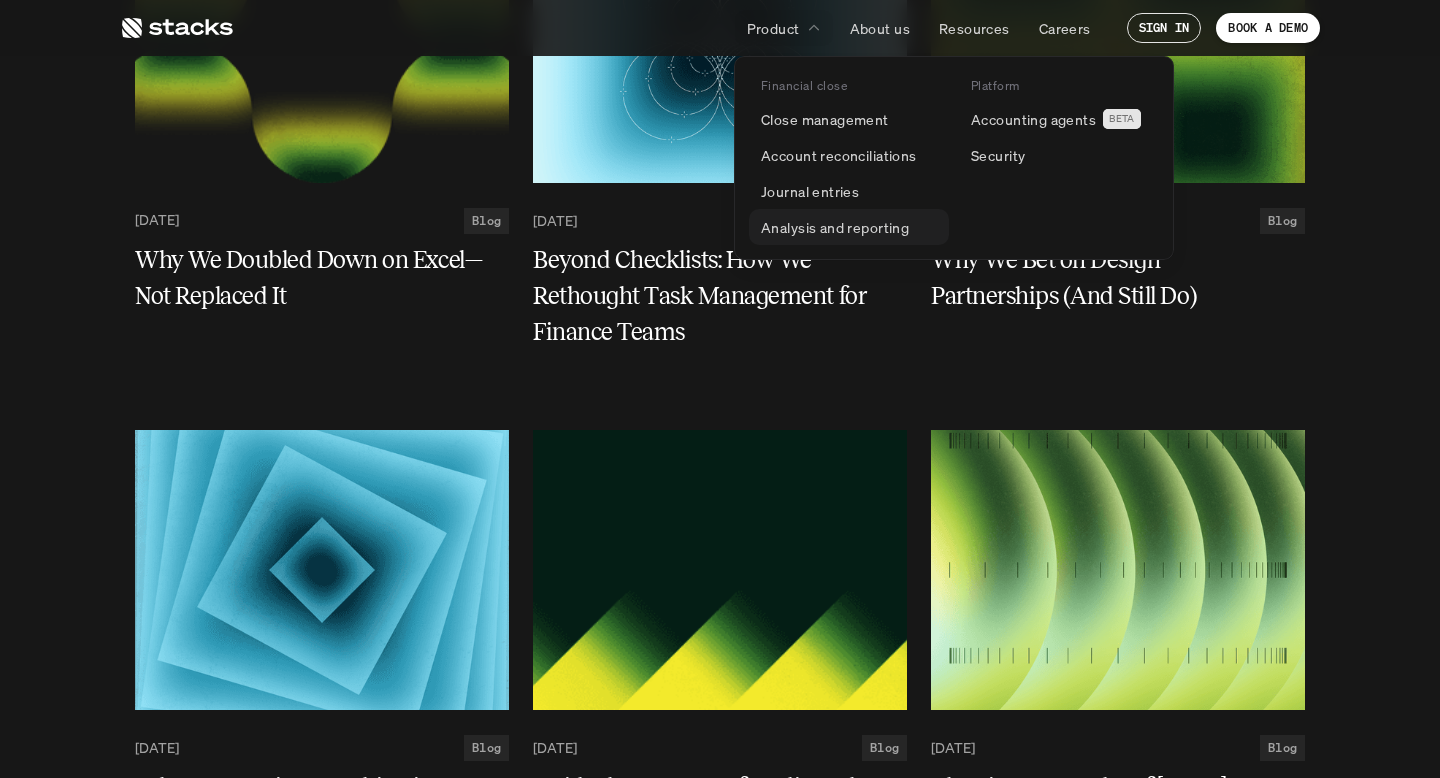 scroll, scrollTop: 0, scrollLeft: 0, axis: both 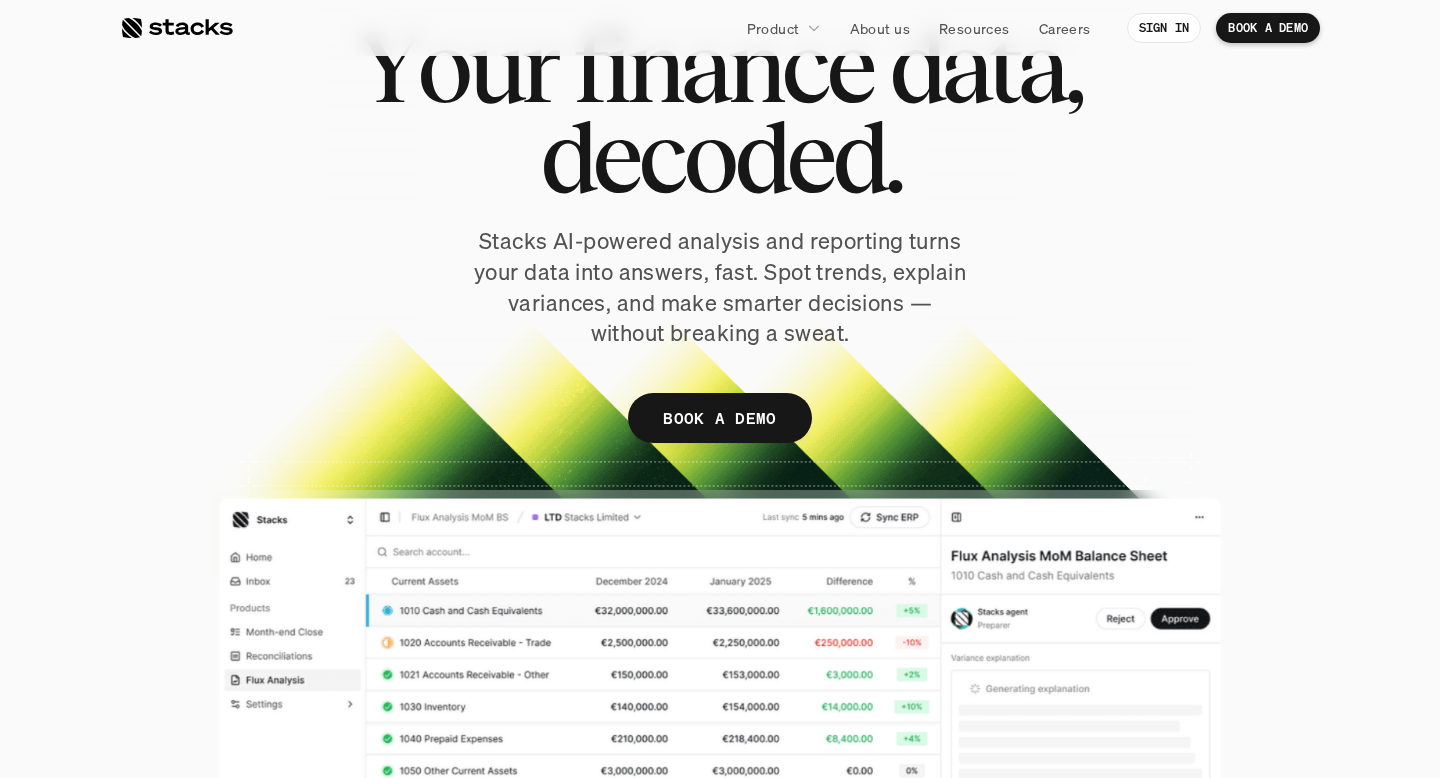 click on "Stacks AI-powered analysis and reporting turns your data into answers, fast. Spot trends, explain variances, and make smarter decisions — without breaking a sweat." at bounding box center [720, 287] 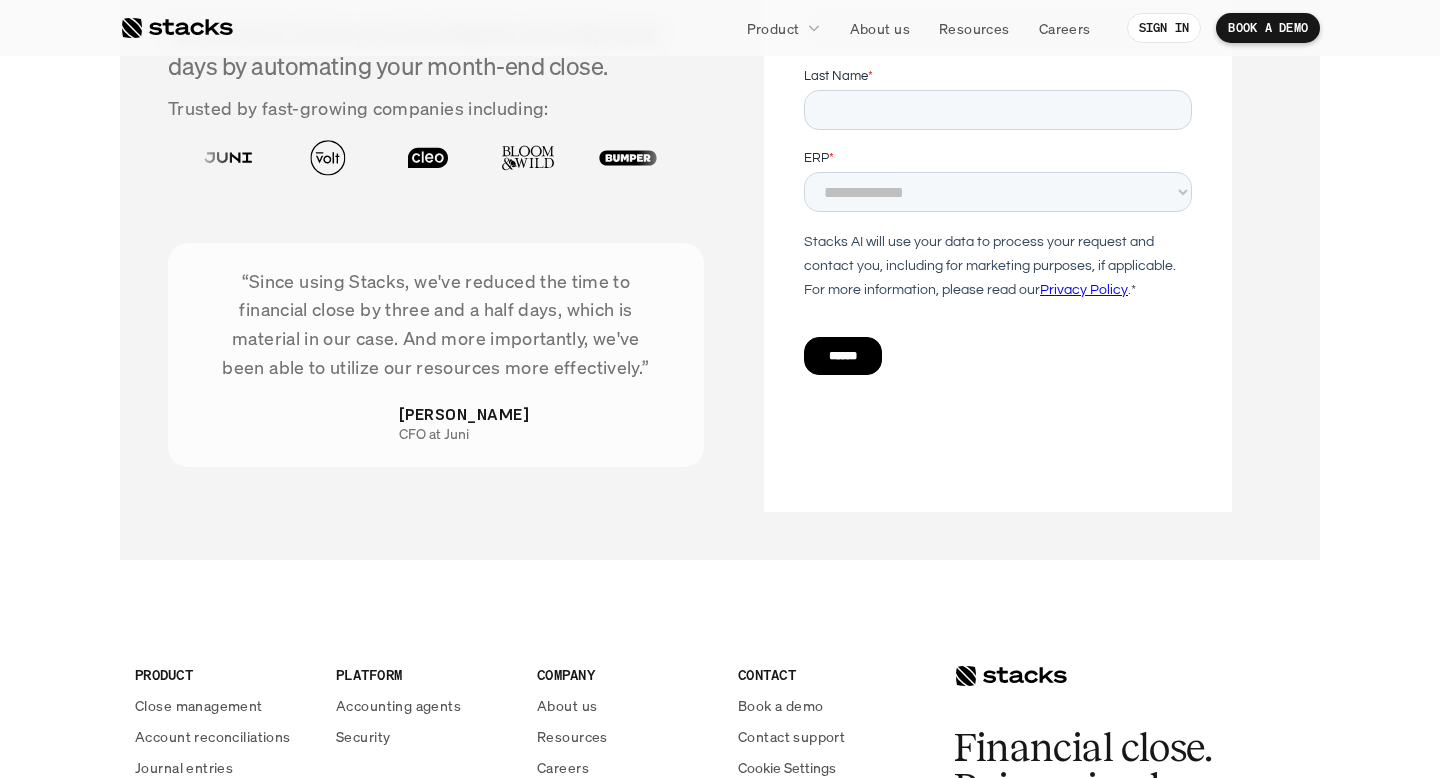 scroll, scrollTop: 4937, scrollLeft: 0, axis: vertical 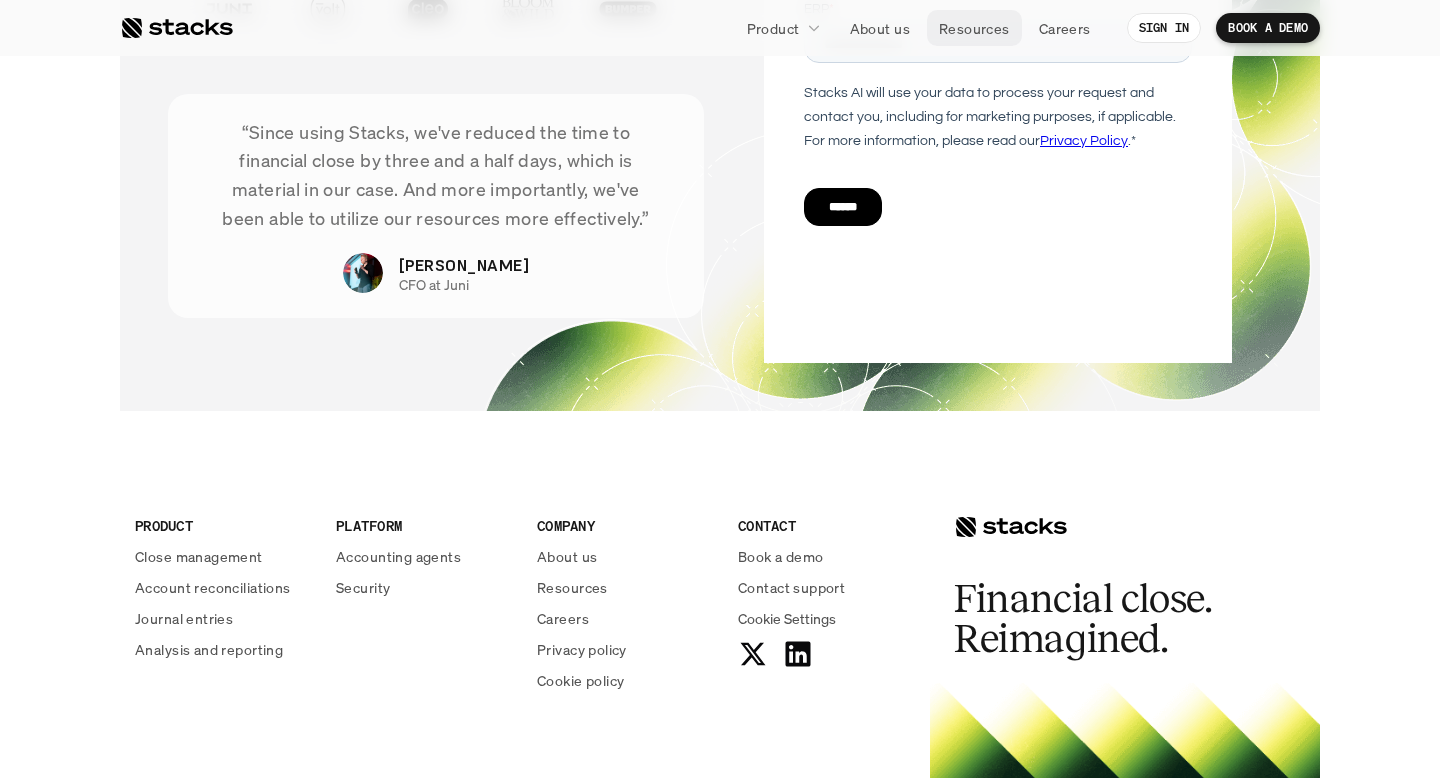 click on "Resources" at bounding box center [974, 28] 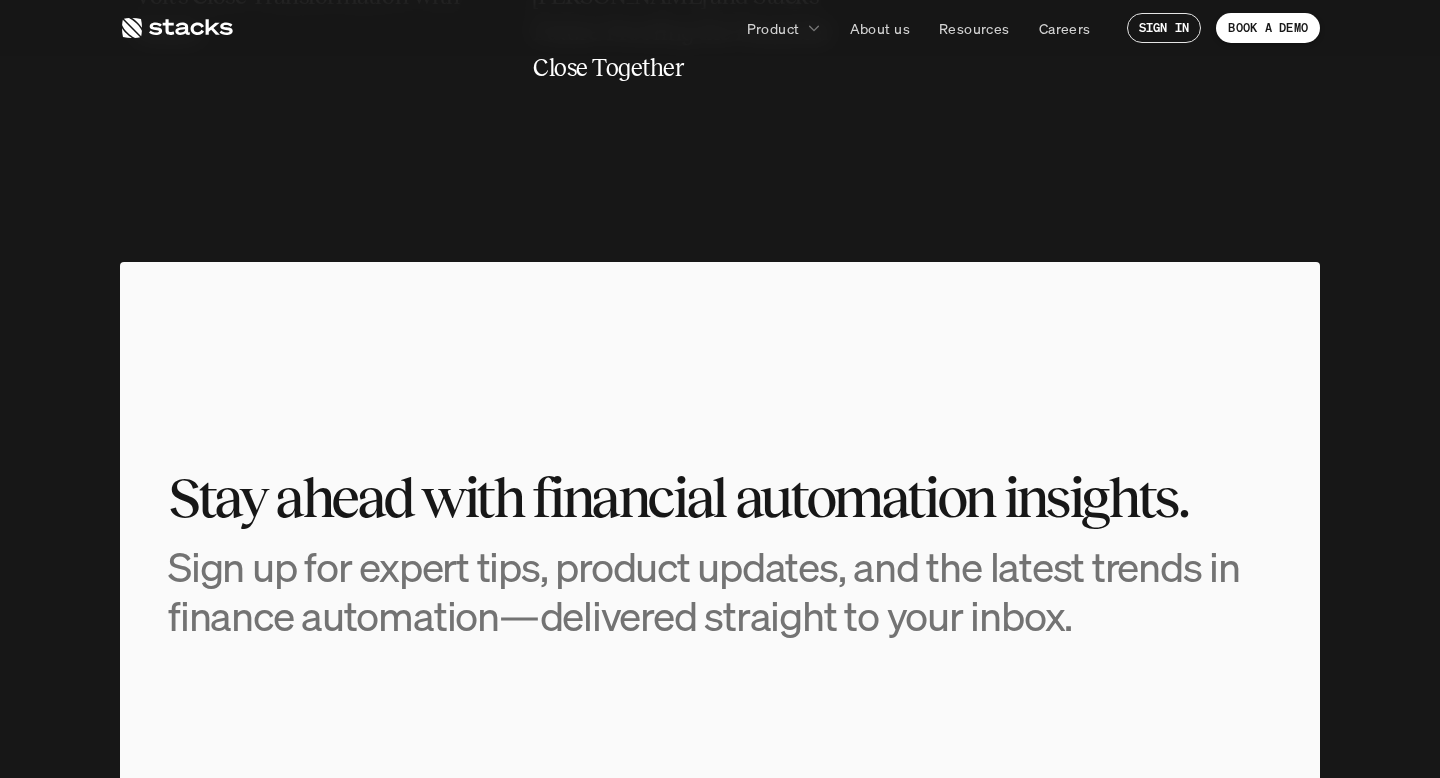 scroll, scrollTop: 0, scrollLeft: 0, axis: both 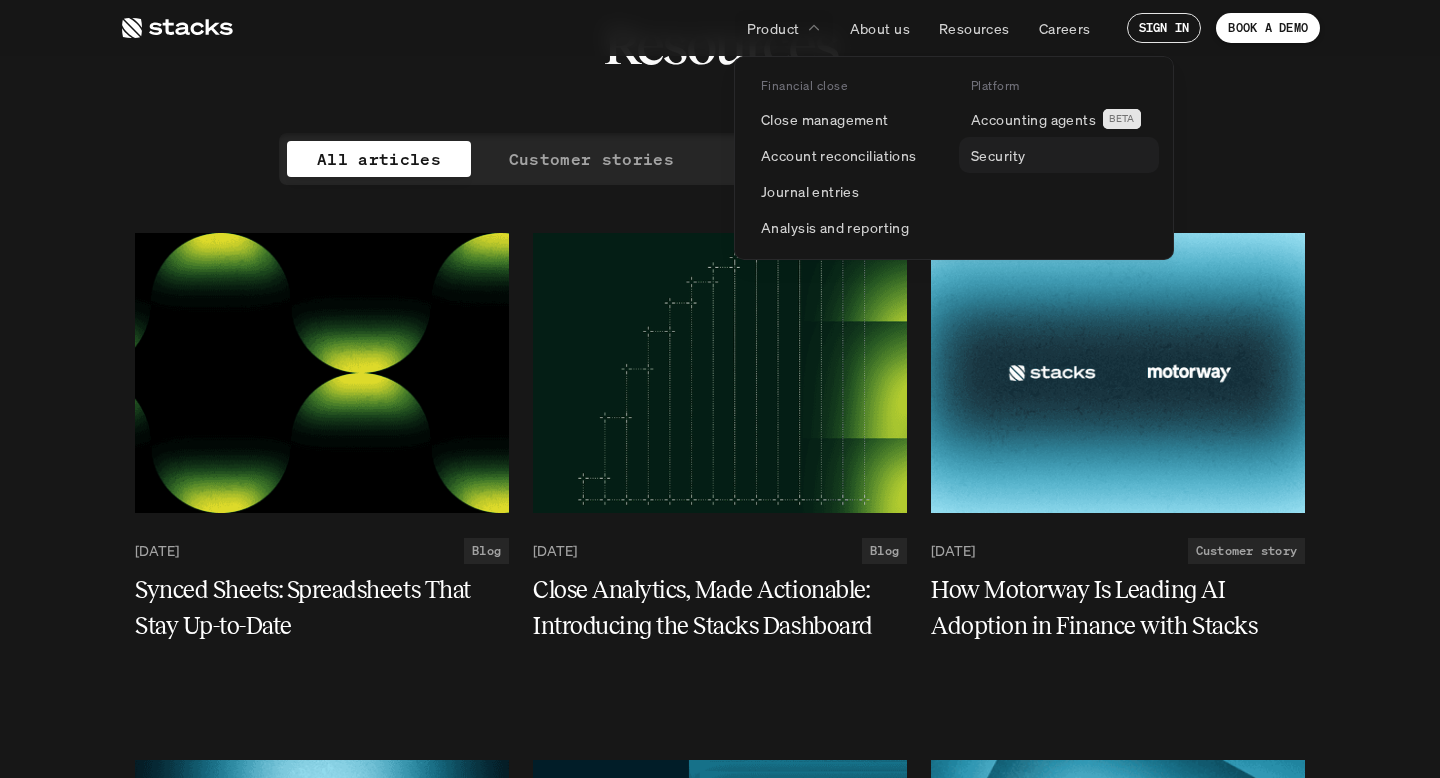 click on "Security" at bounding box center [998, 155] 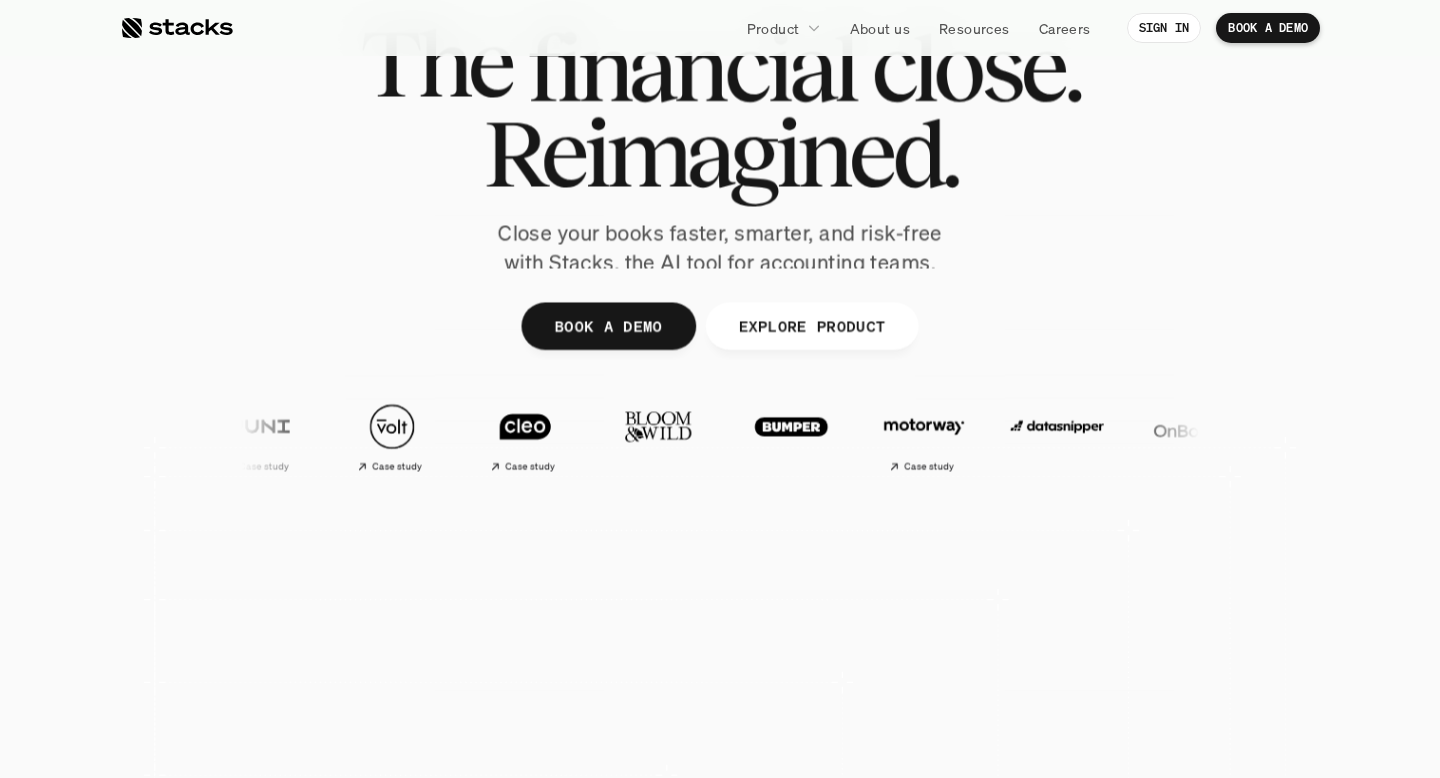 scroll, scrollTop: 5203, scrollLeft: 0, axis: vertical 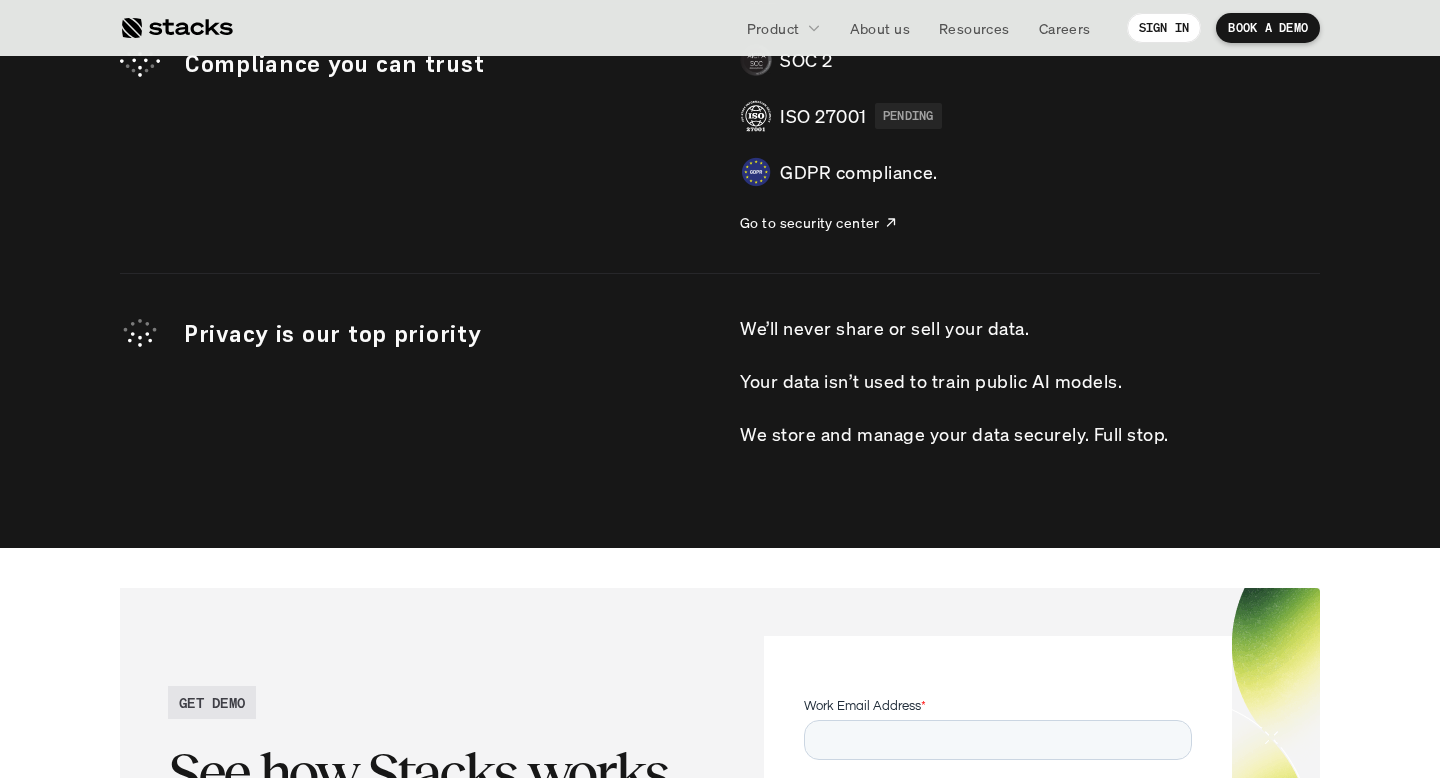click on "Rock-solid security Encryption Your data stays locked up, both in transit (TLS) and at rest (AES-256). Access controls Only the right people see the right stuff, thanks to role-based permissions. Audit logs Every action is logged, so you’re always in the know. Compliance you can trust SOC 2 ISO 27001 PENDING GDPR compliance. Go to security center Privacy is our top priority We’ll never share or sell your data. Your data isn’t used to train public AI models. We store and manage your data securely. Full stop." at bounding box center [720, 29] 